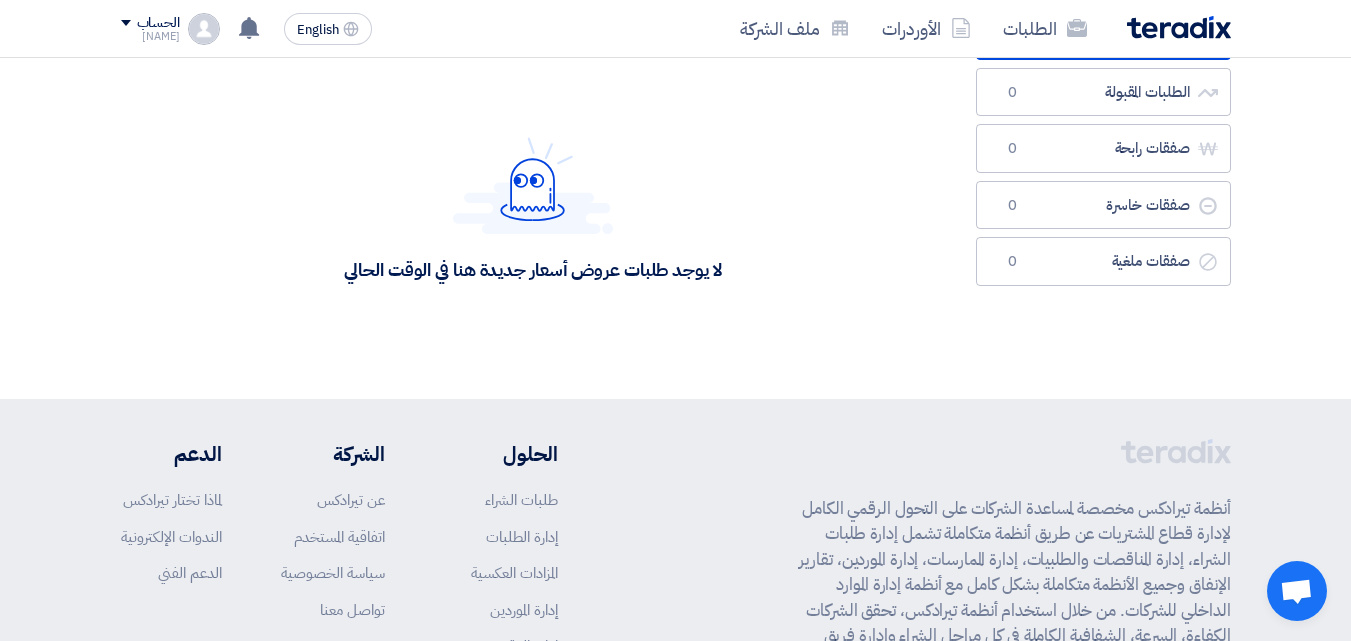 scroll, scrollTop: 0, scrollLeft: 0, axis: both 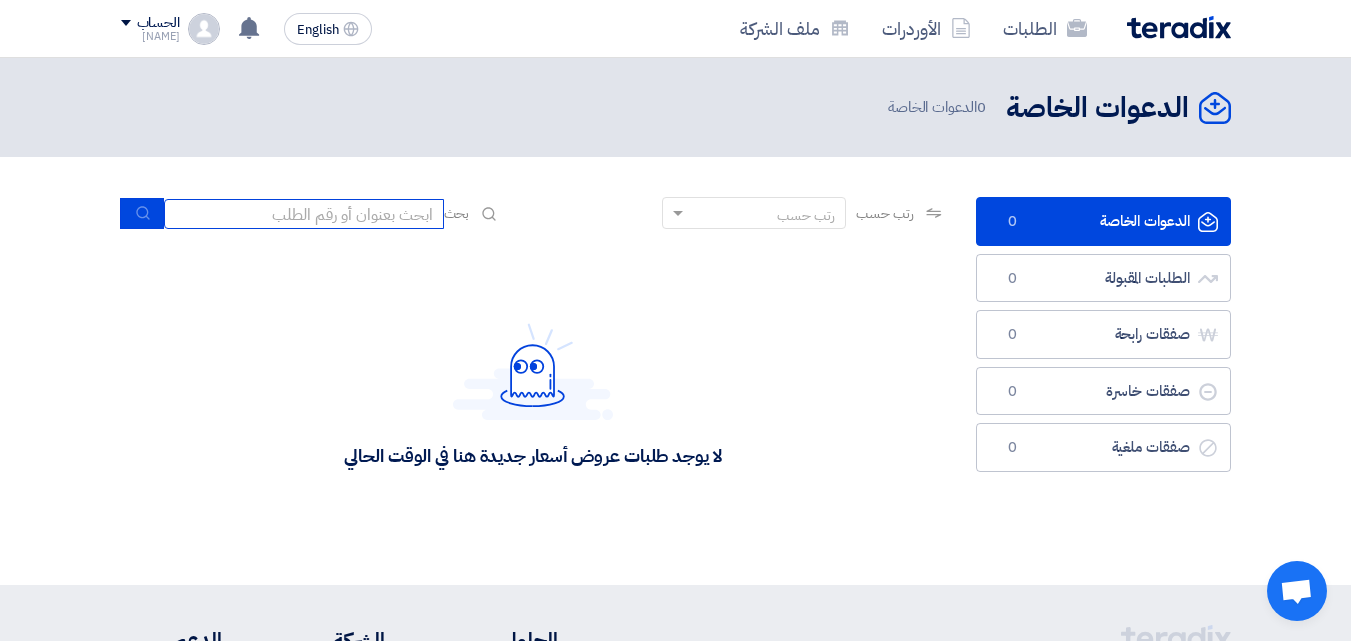 click 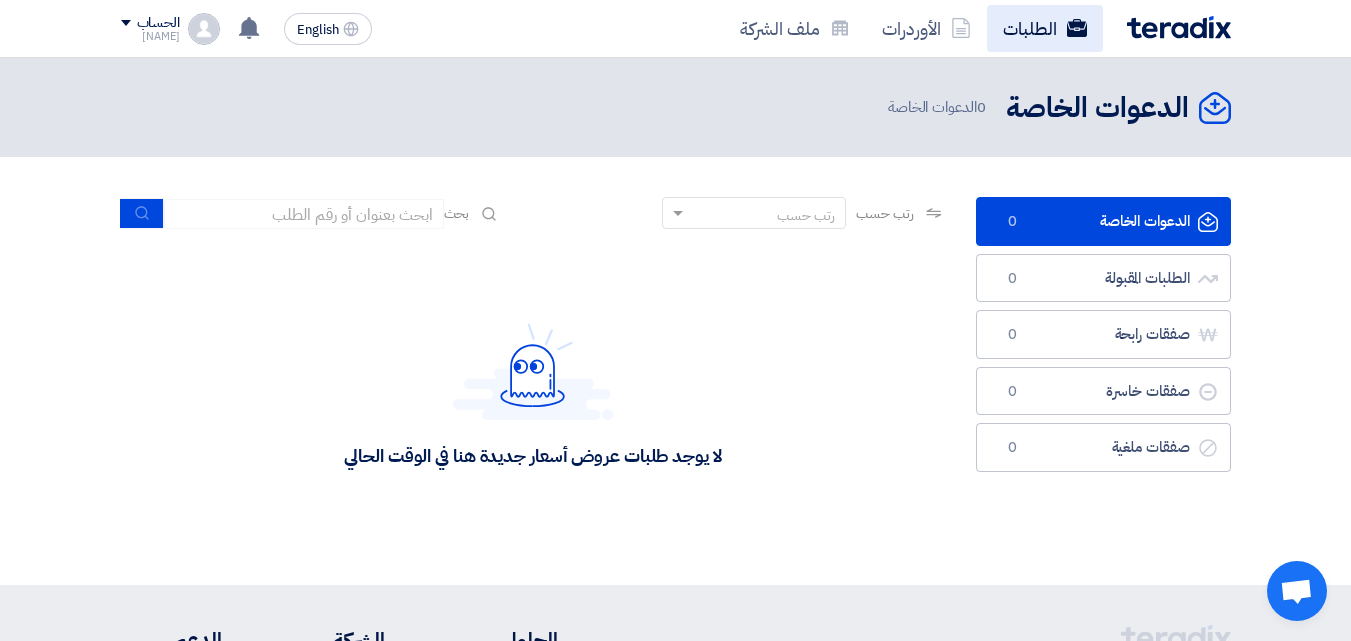 click on "الطلبات" 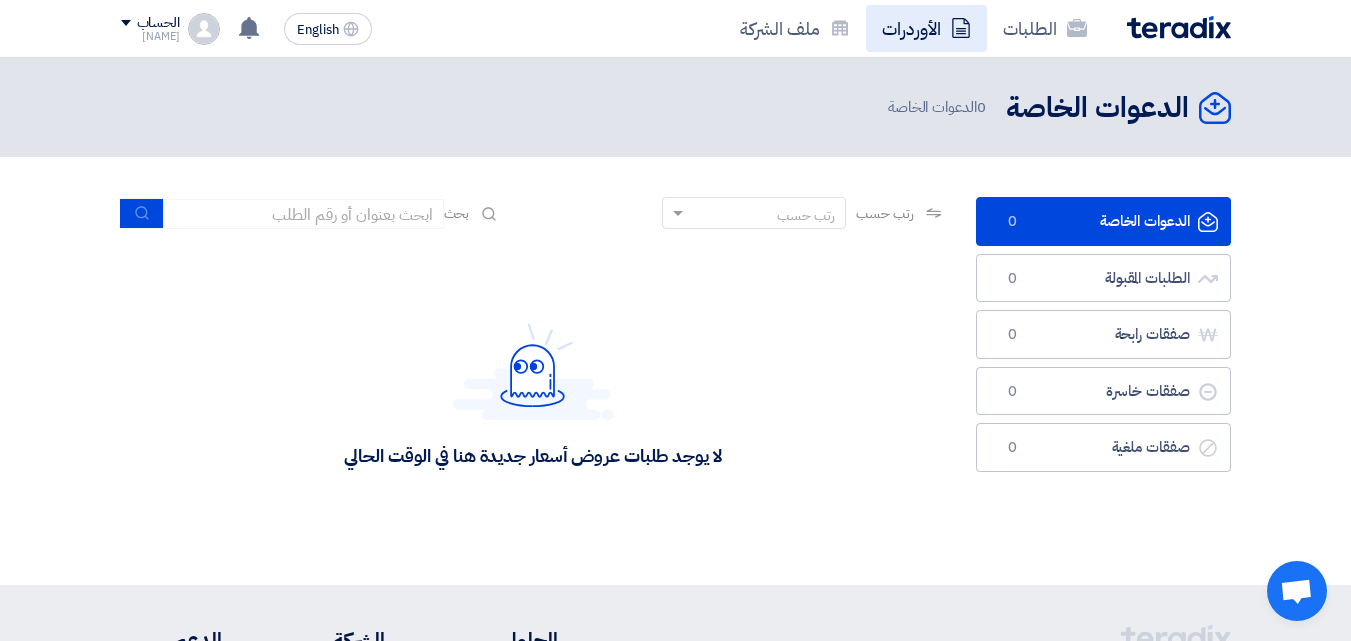 click on "الأوردرات" 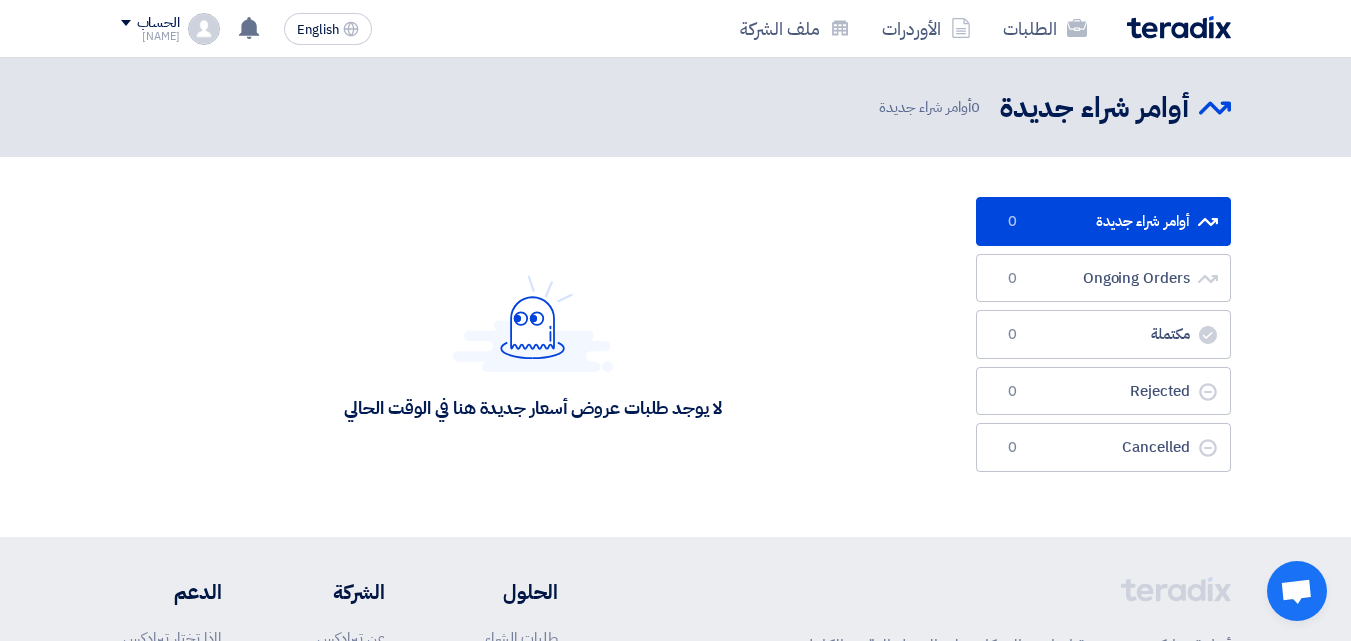 click 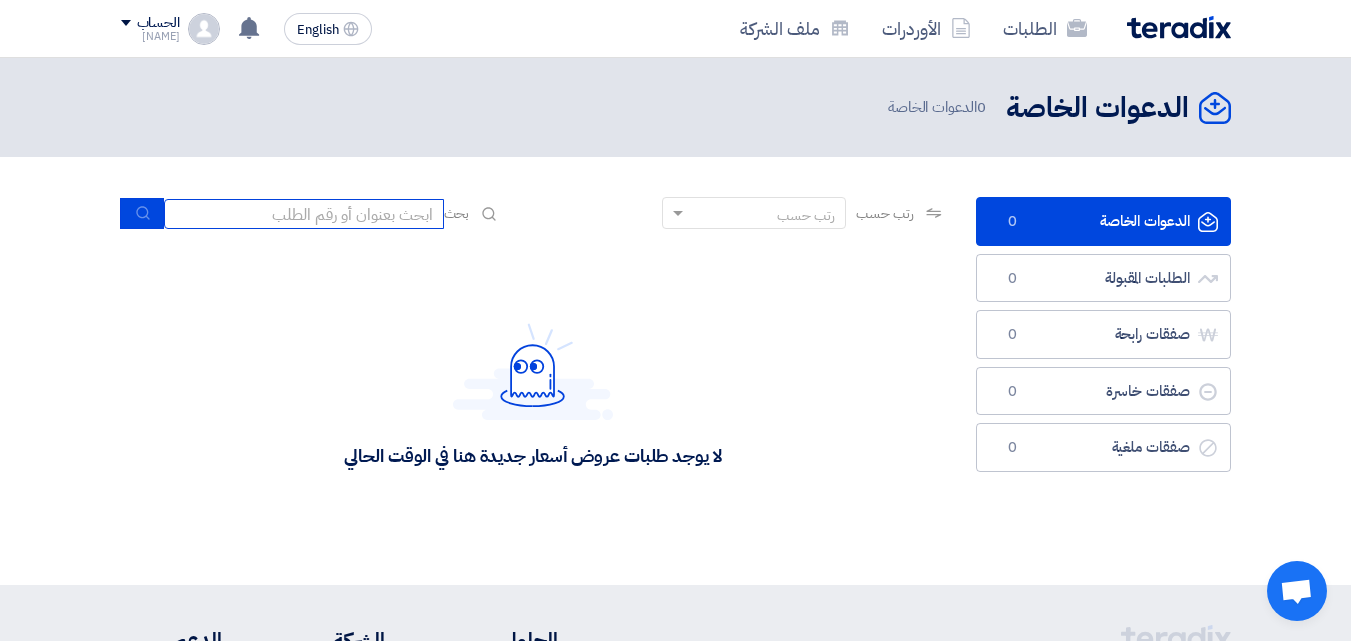 click 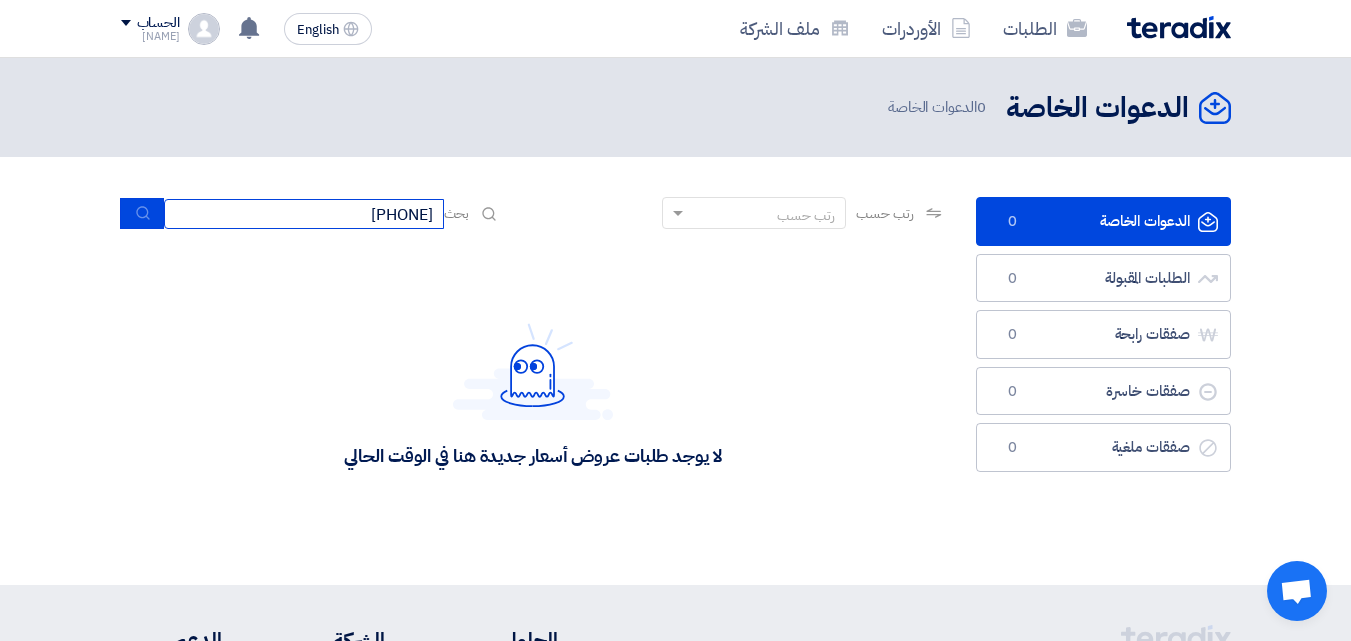 type on "956-2025" 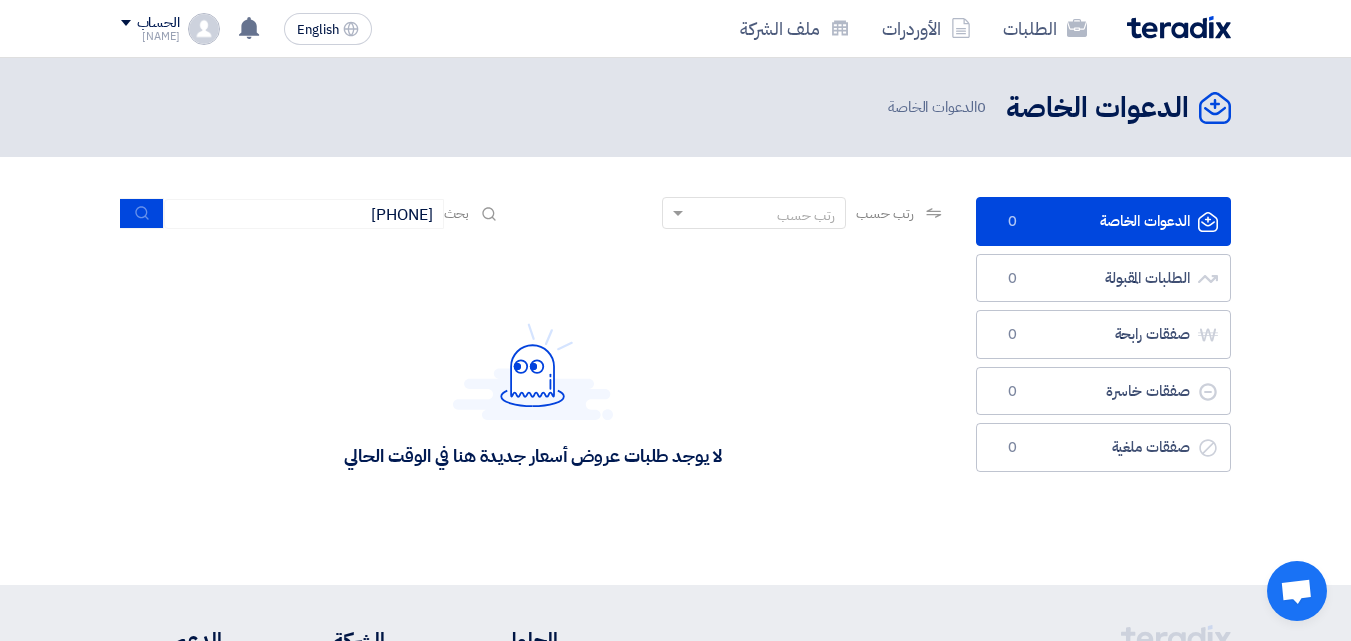 click 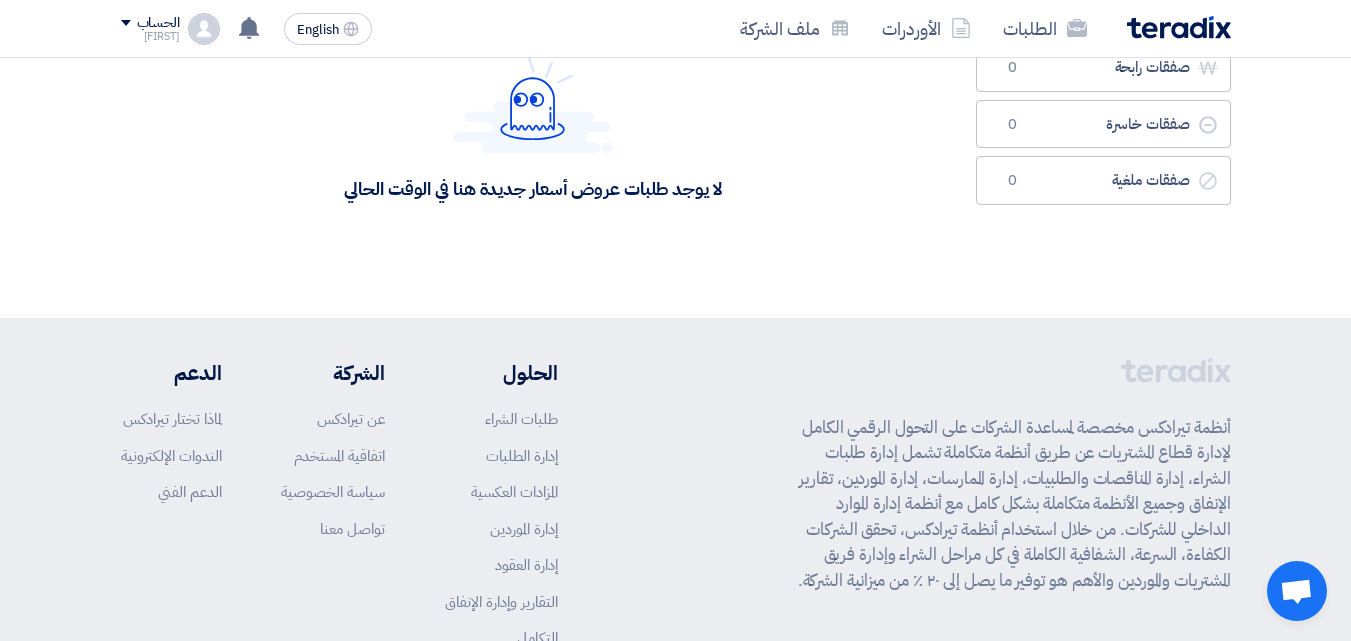 scroll, scrollTop: 0, scrollLeft: 0, axis: both 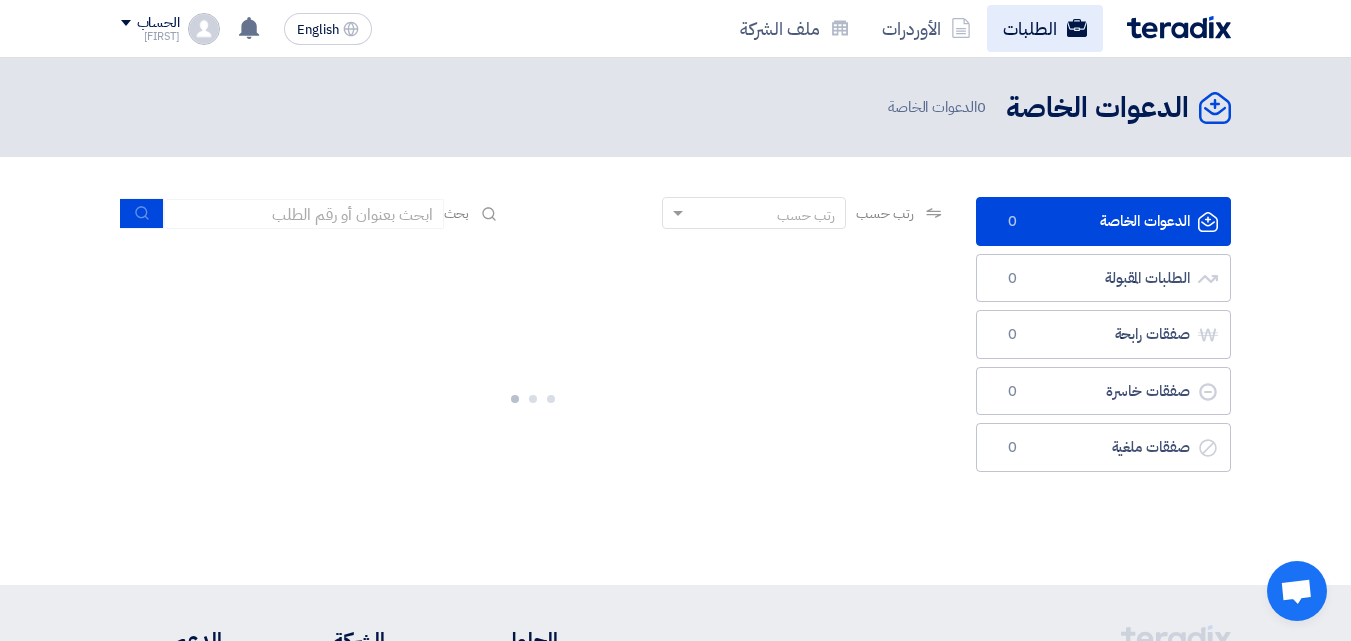 click on "الطلبات" 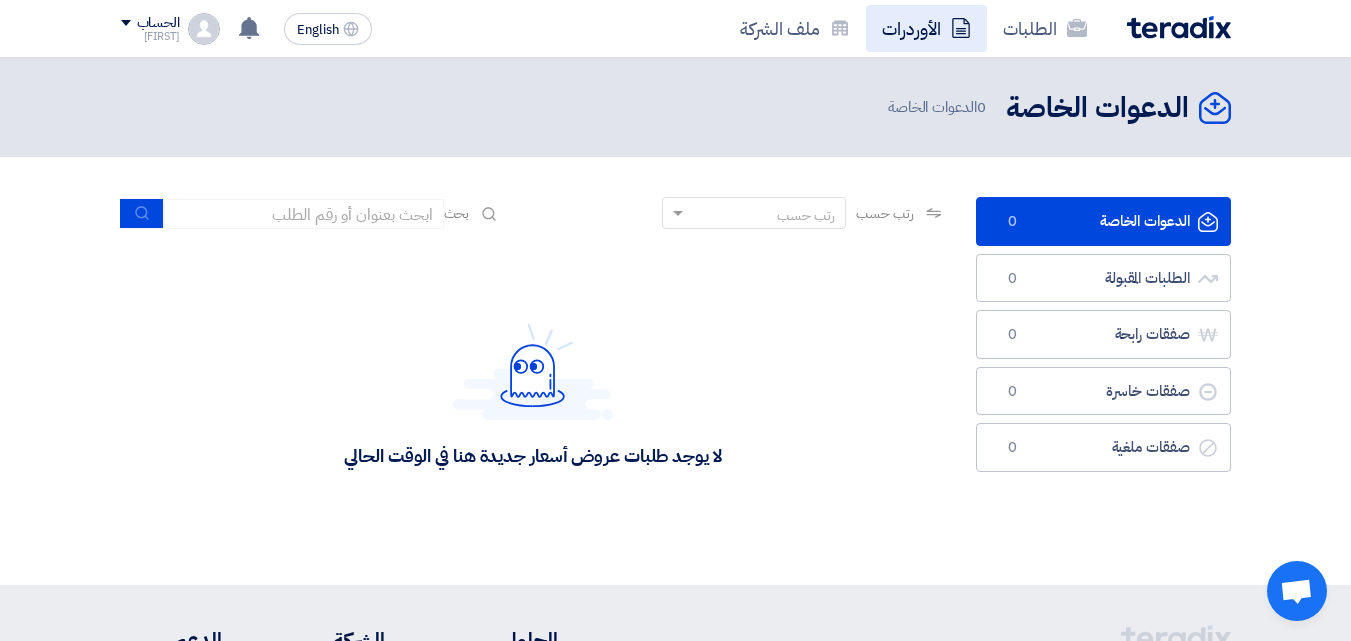 click on "الأوردرات" 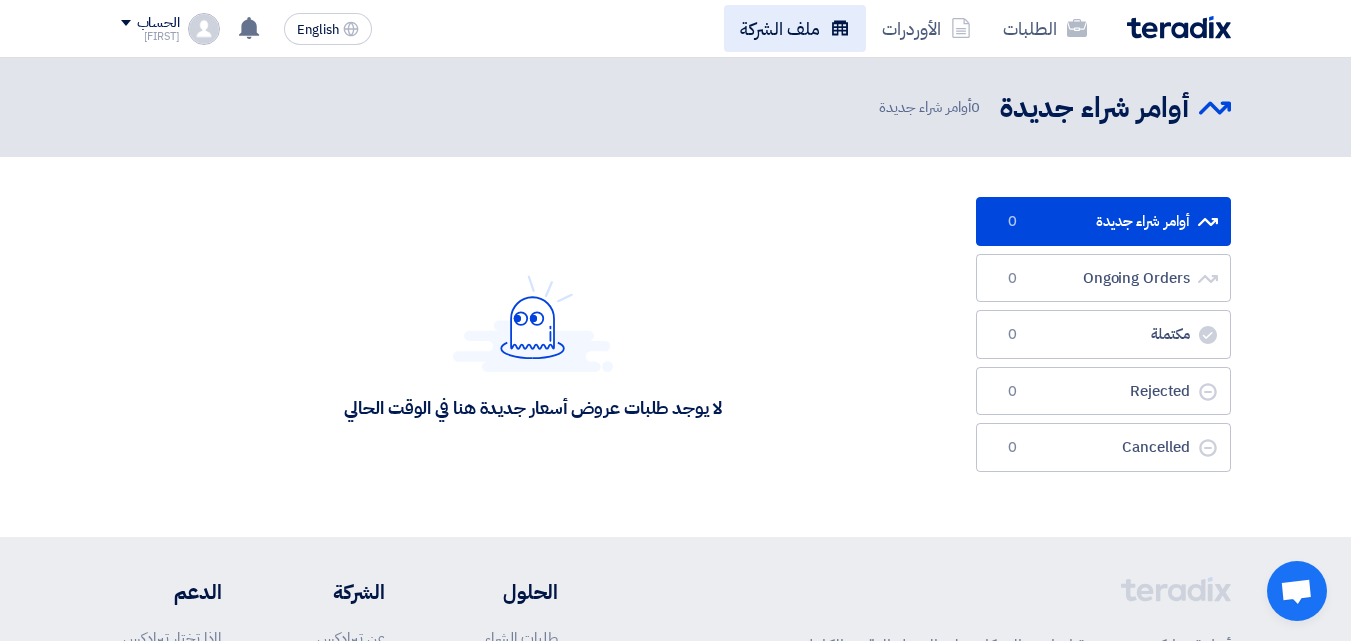 click on "ملف الشركة" 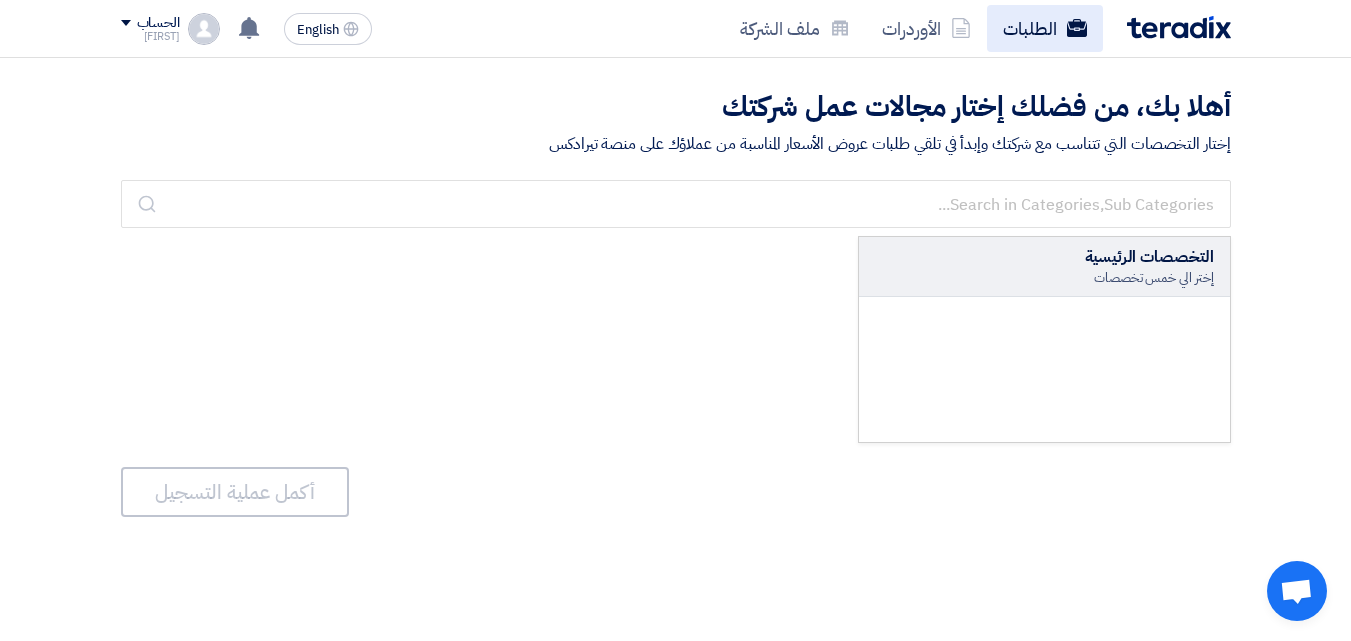 click on "الطلبات" 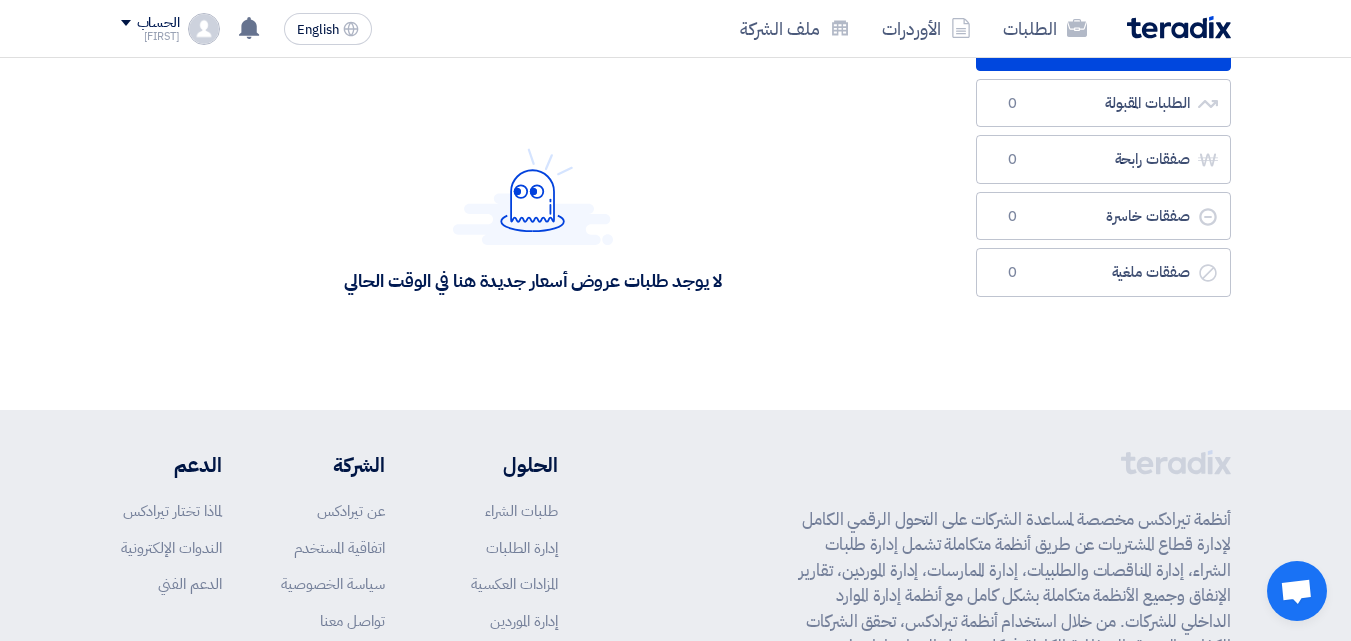 scroll, scrollTop: 0, scrollLeft: 0, axis: both 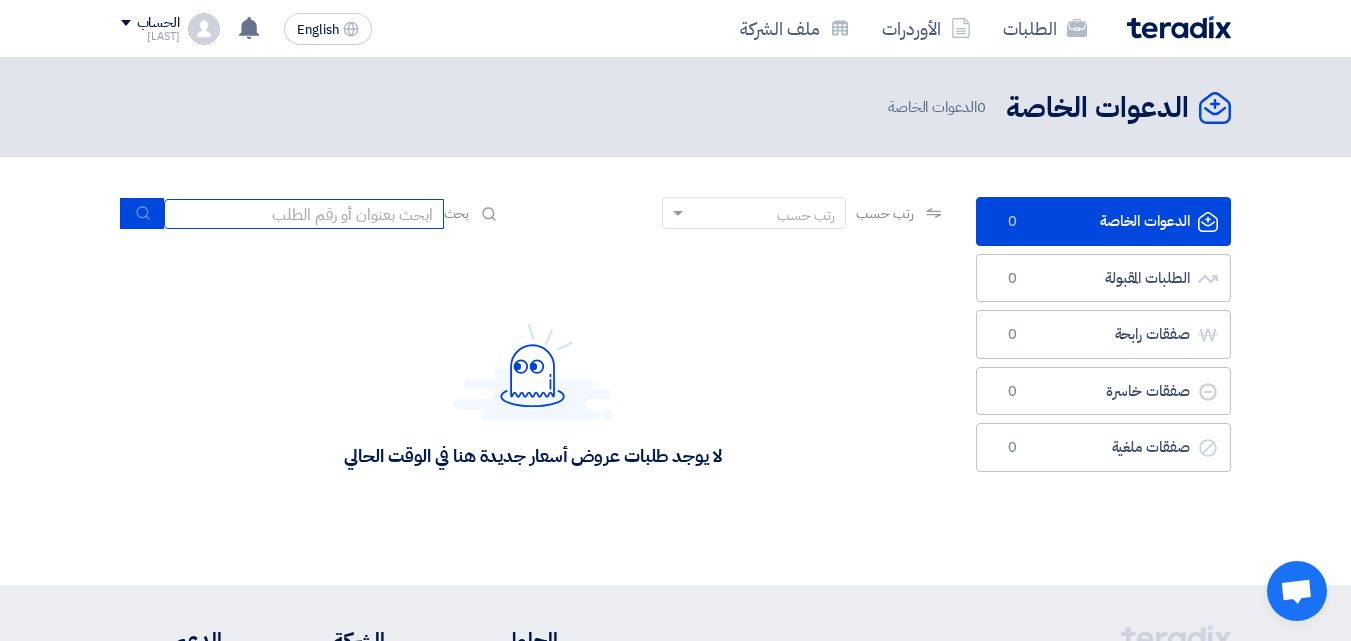 click 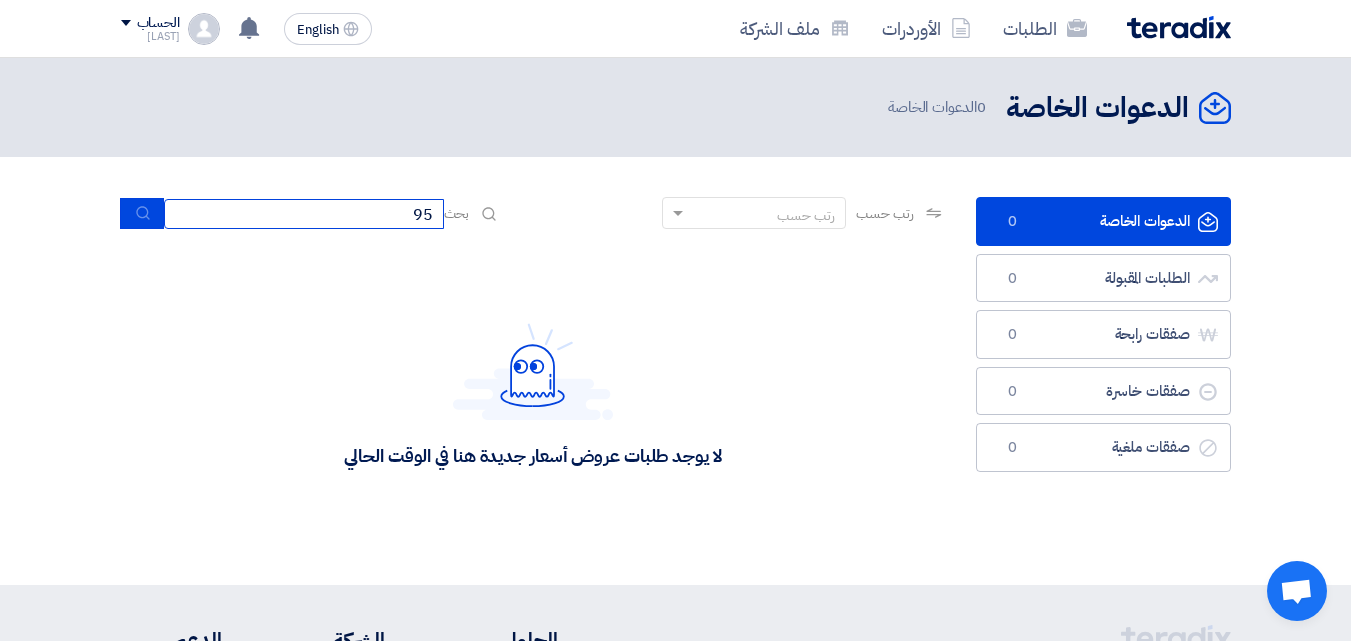 type on "9" 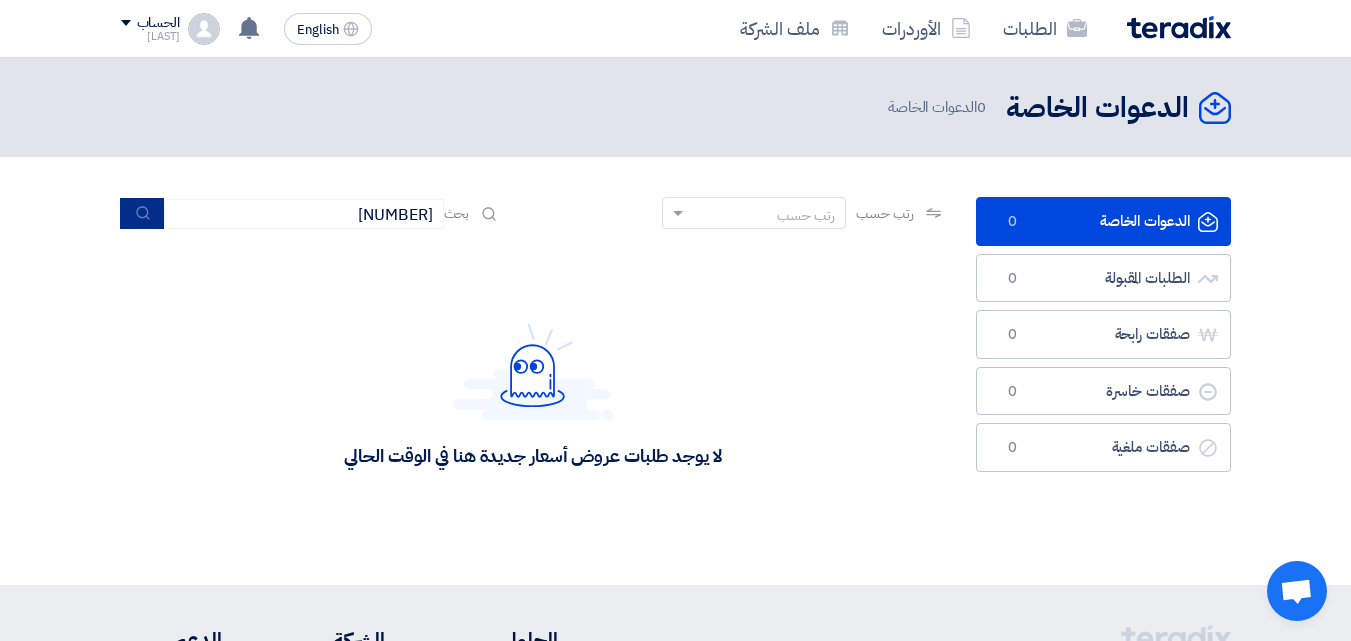 click 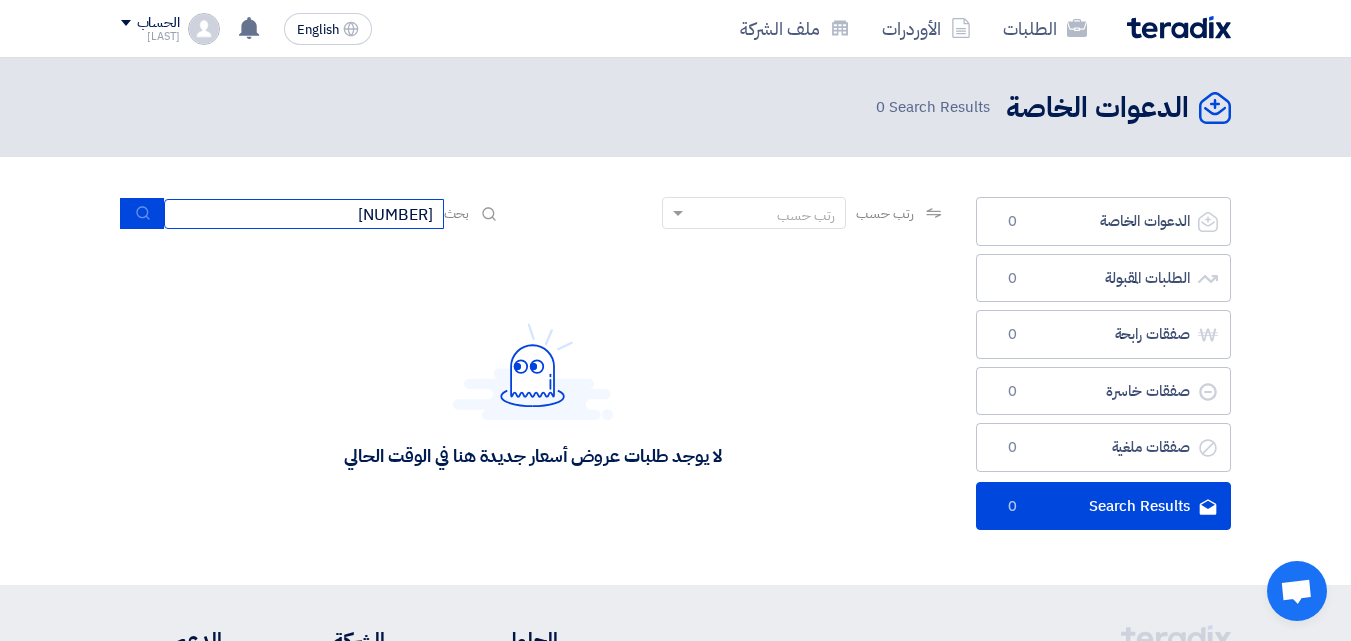 click on "70-868" 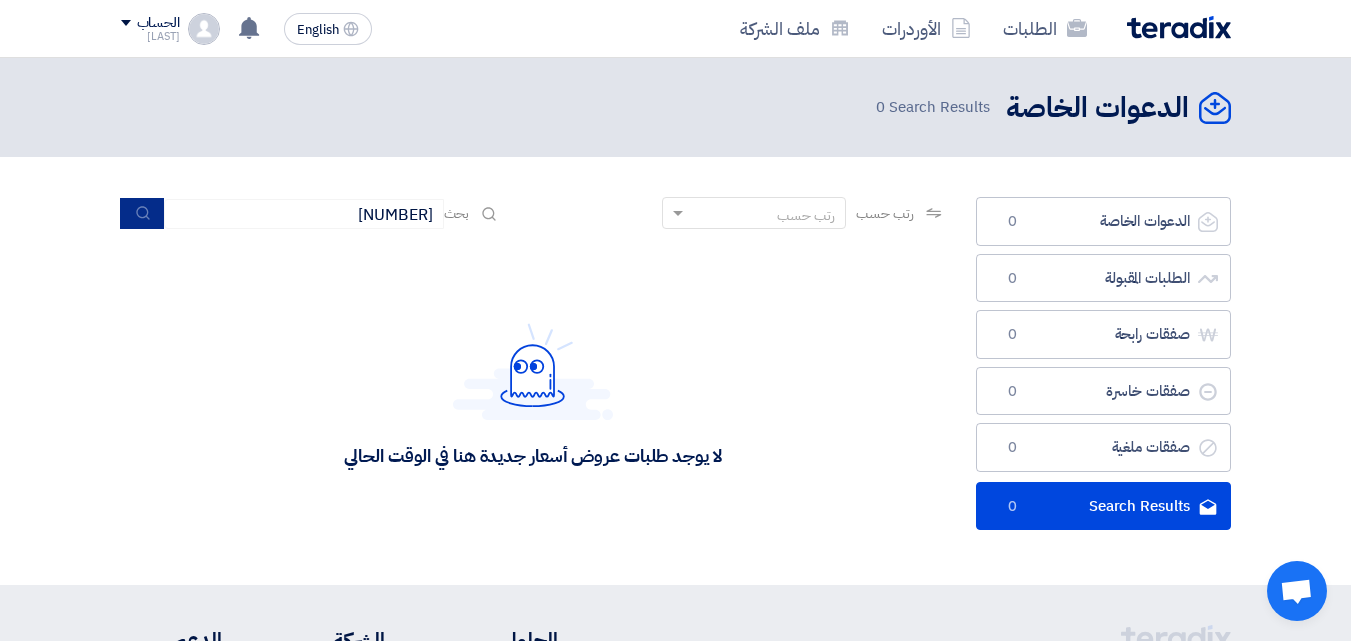 click 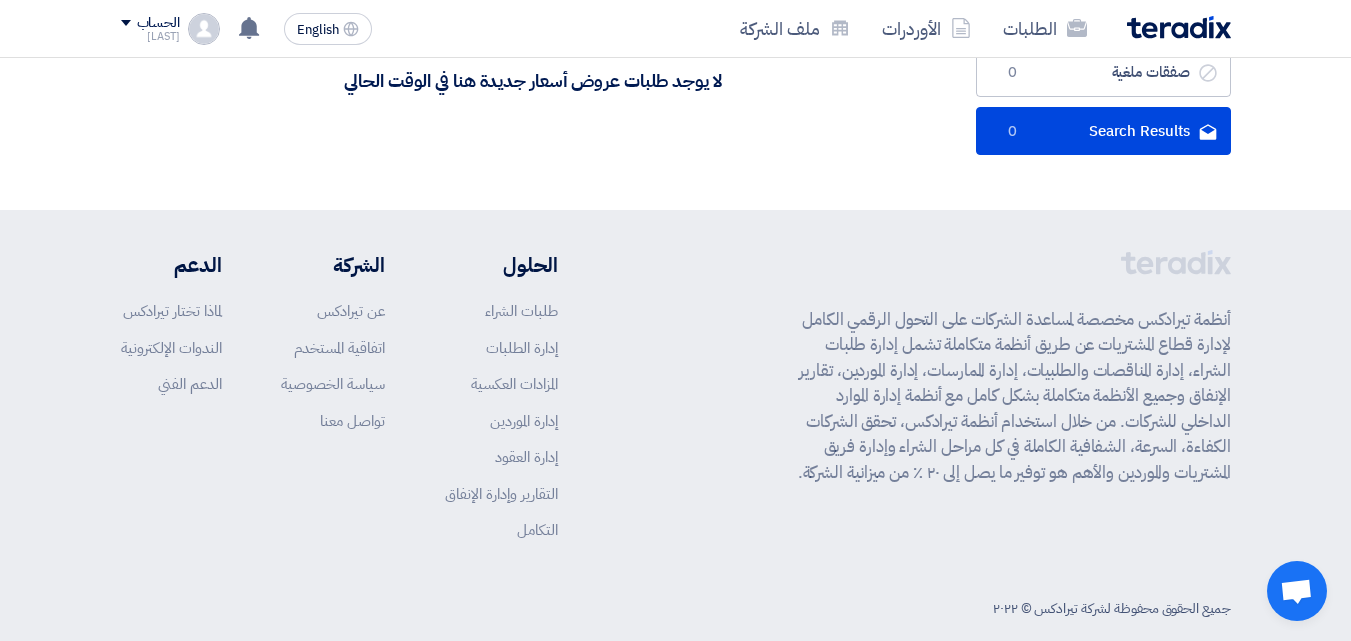 scroll, scrollTop: 403, scrollLeft: 0, axis: vertical 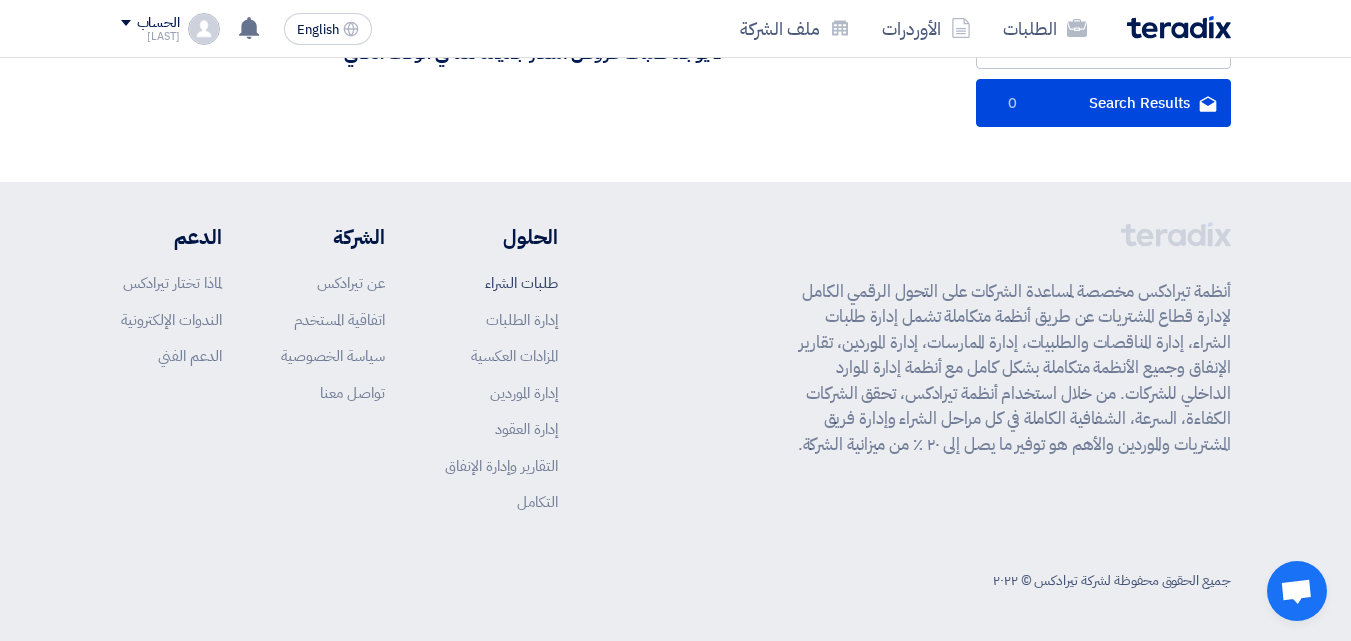 click on "طلبات الشراء" 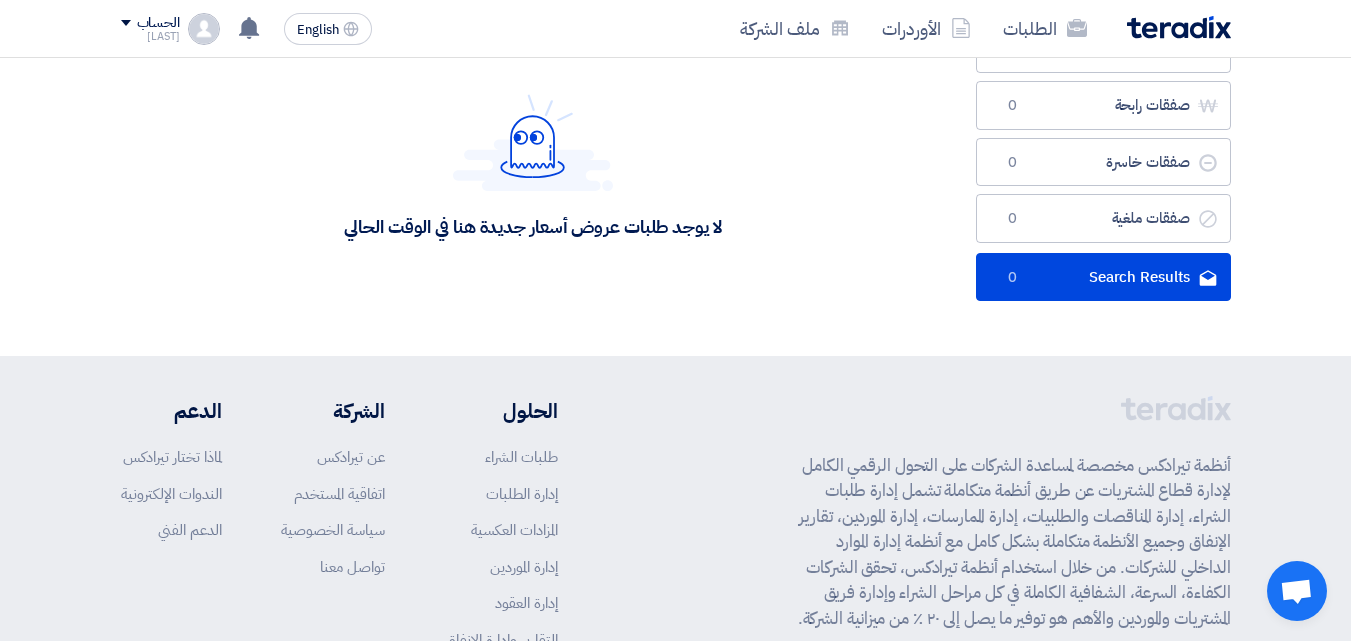 scroll, scrollTop: 0, scrollLeft: 0, axis: both 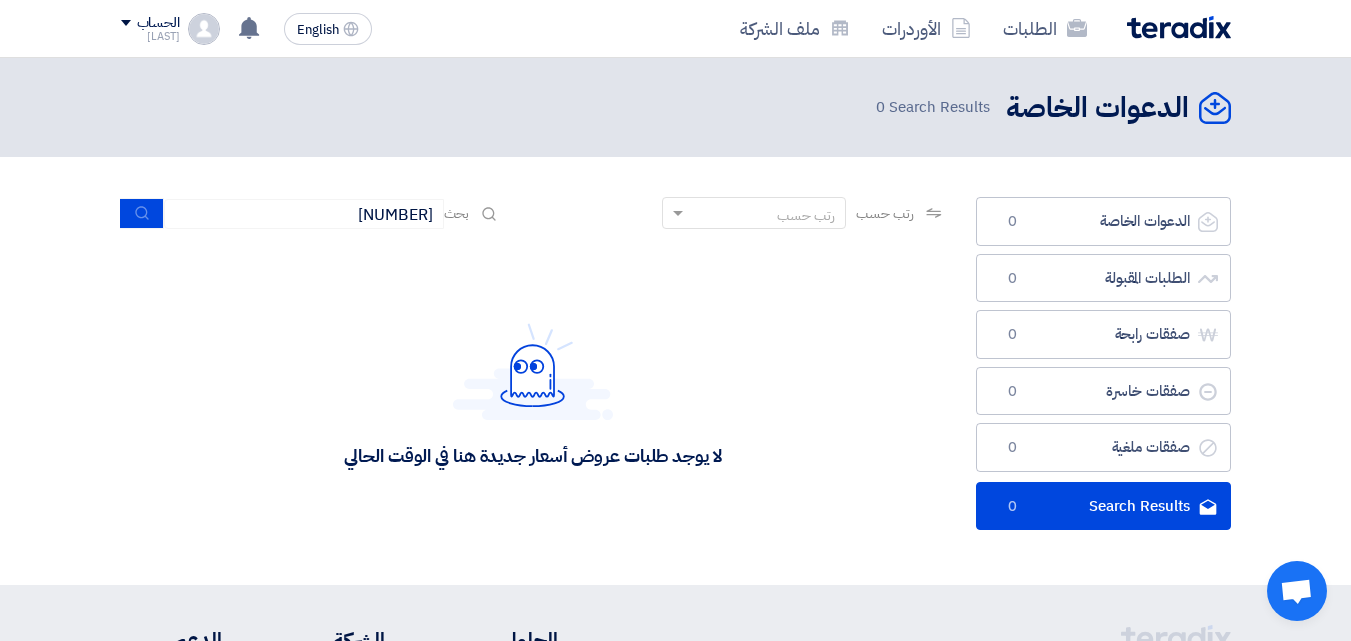 click on "رتب حسب" 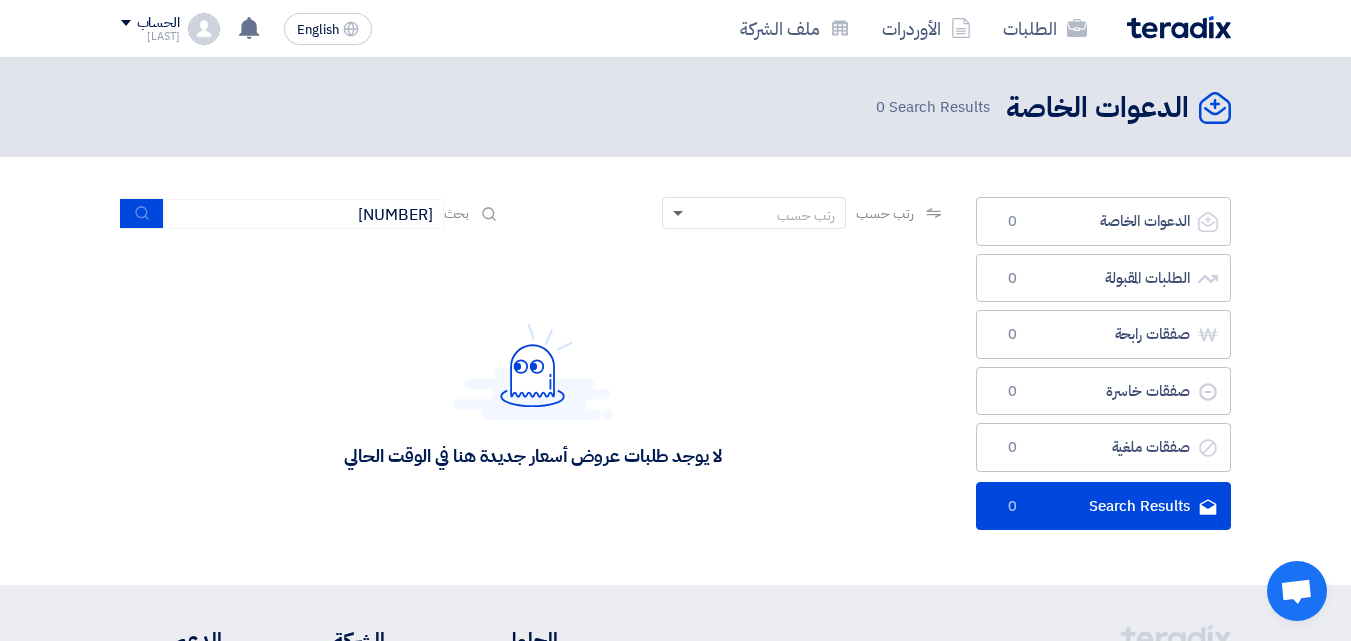 click 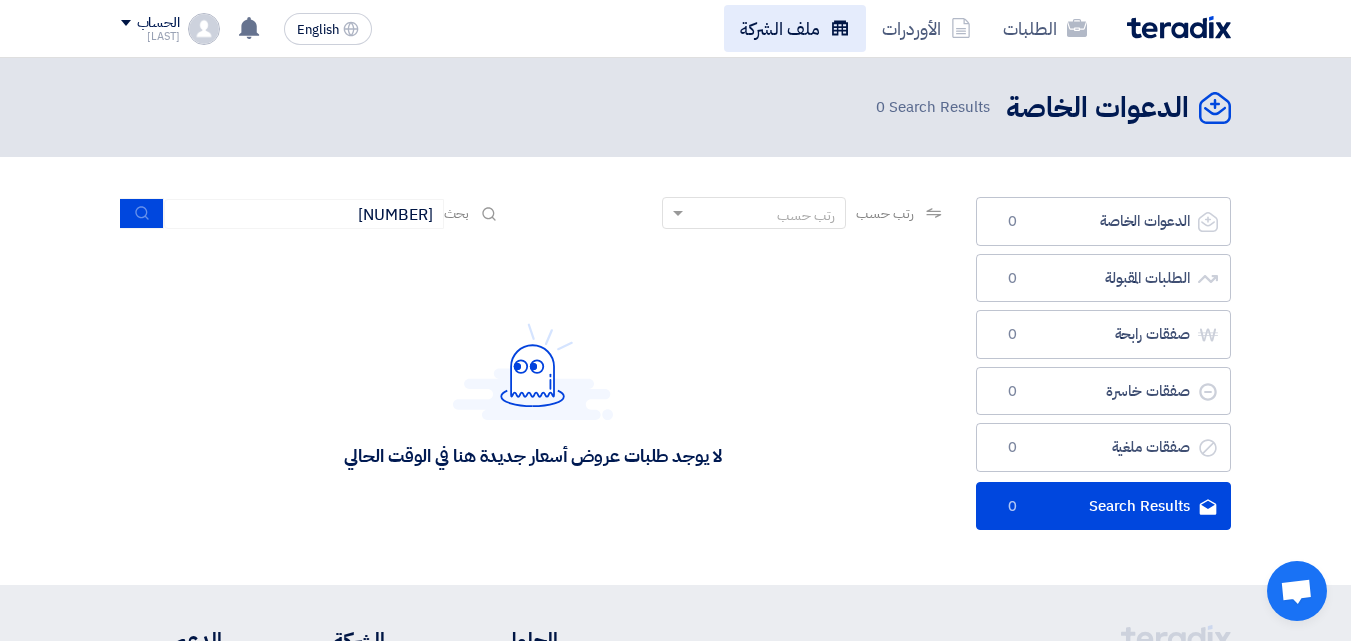 click on "ملف الشركة" 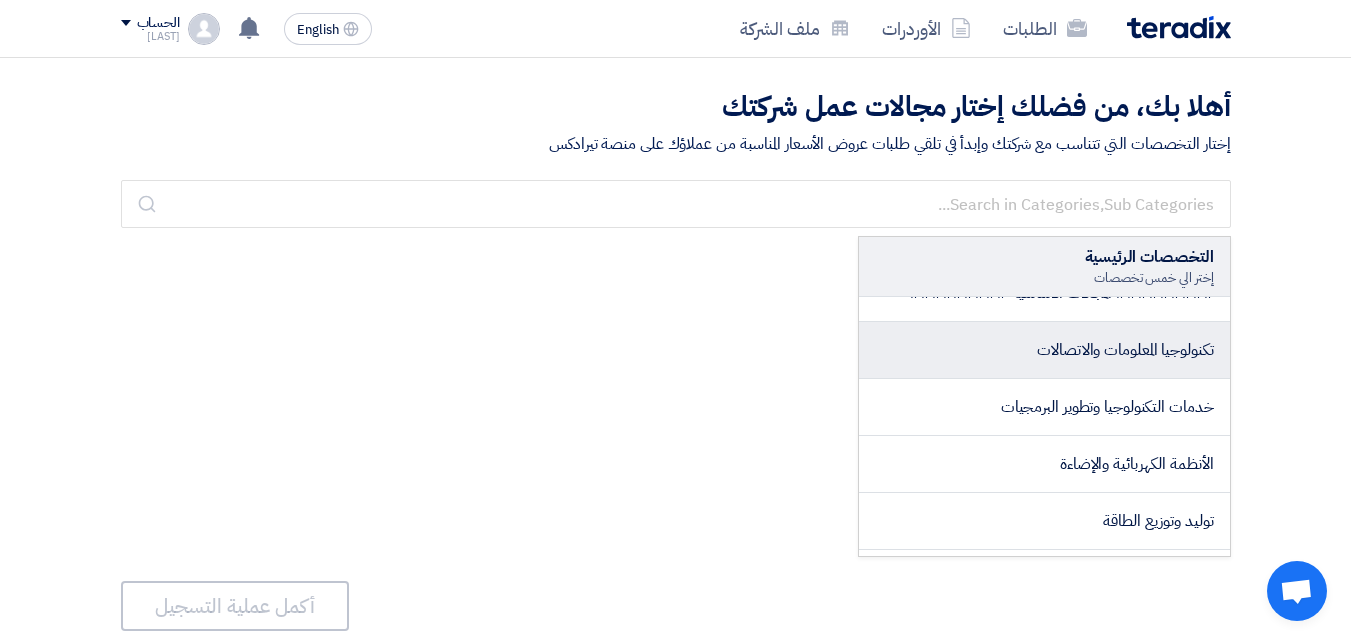 scroll, scrollTop: 0, scrollLeft: 0, axis: both 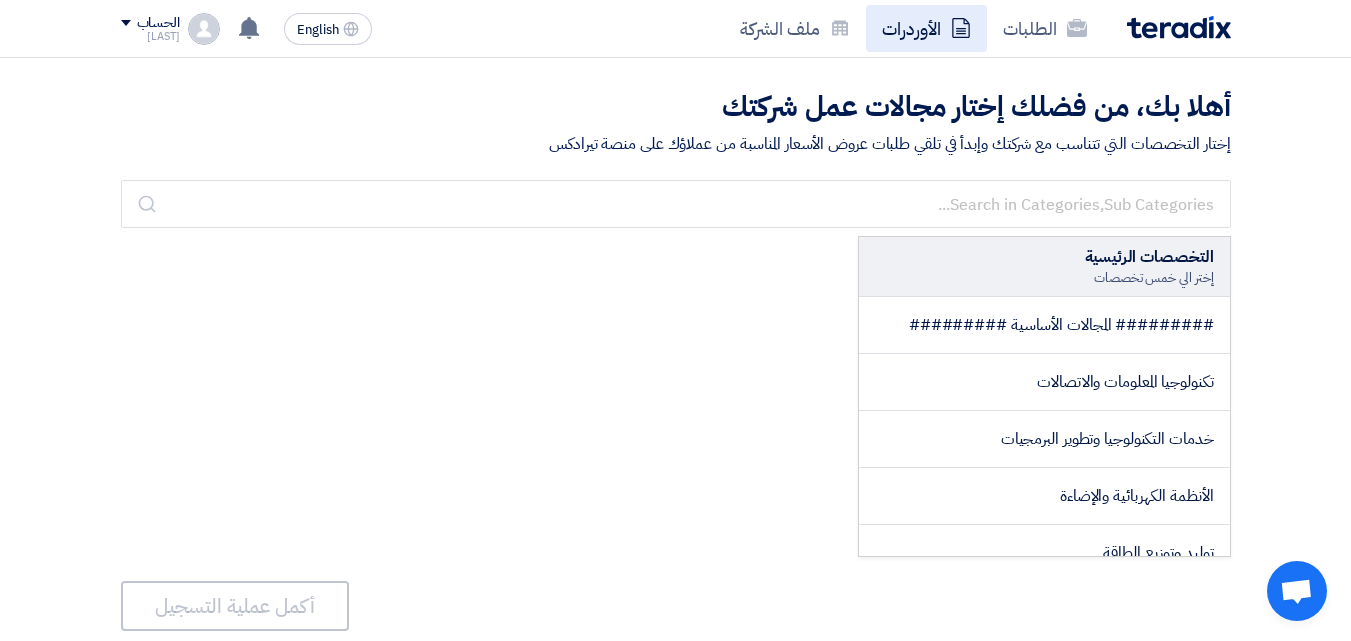 click on "الأوردرات" 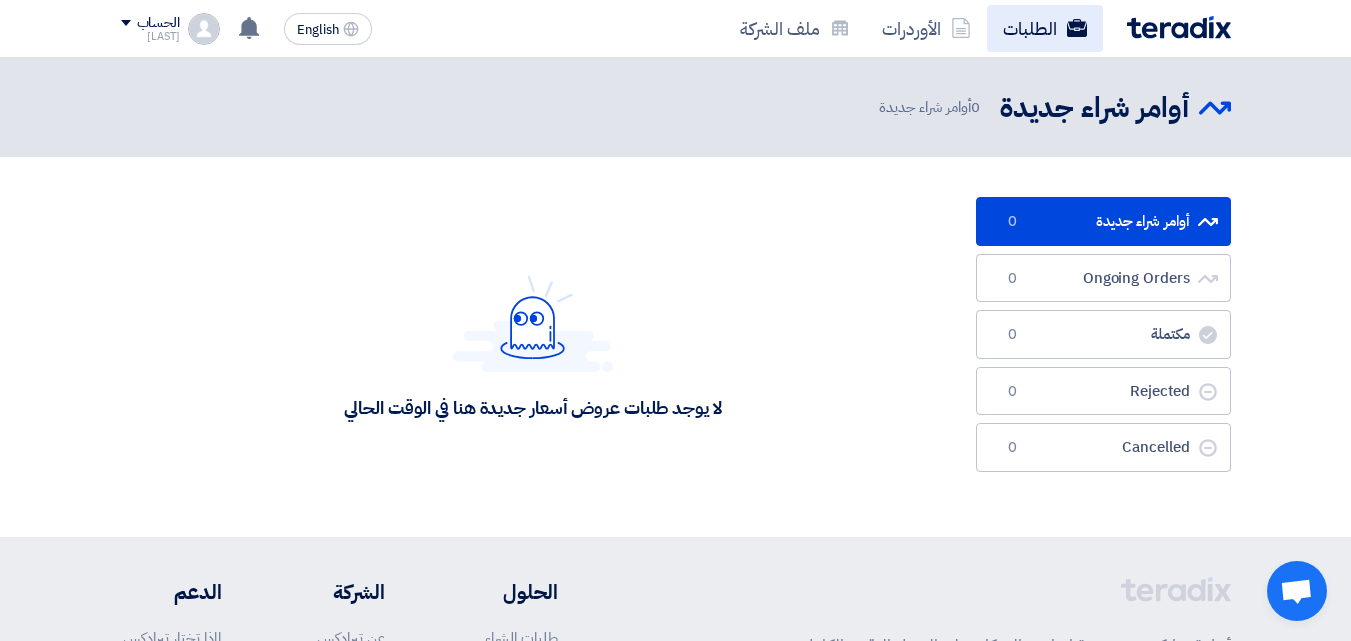 click on "الطلبات" 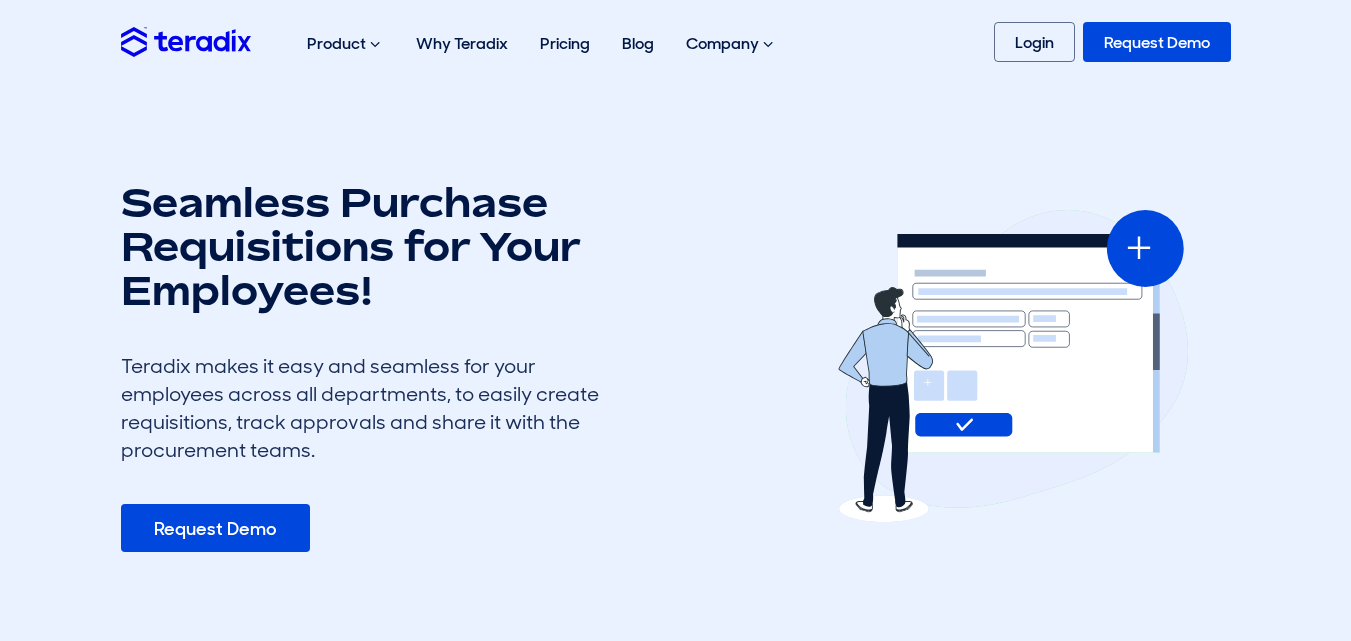 scroll, scrollTop: 0, scrollLeft: 0, axis: both 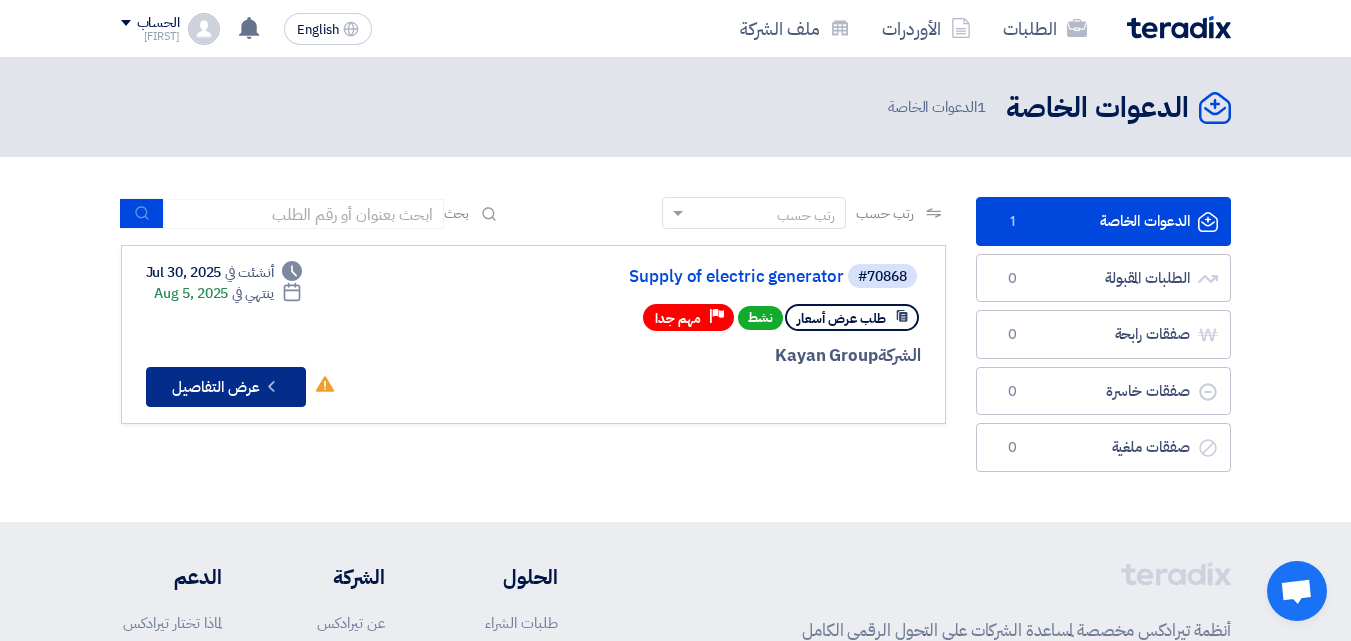 click on "Check details
عرض التفاصيل" 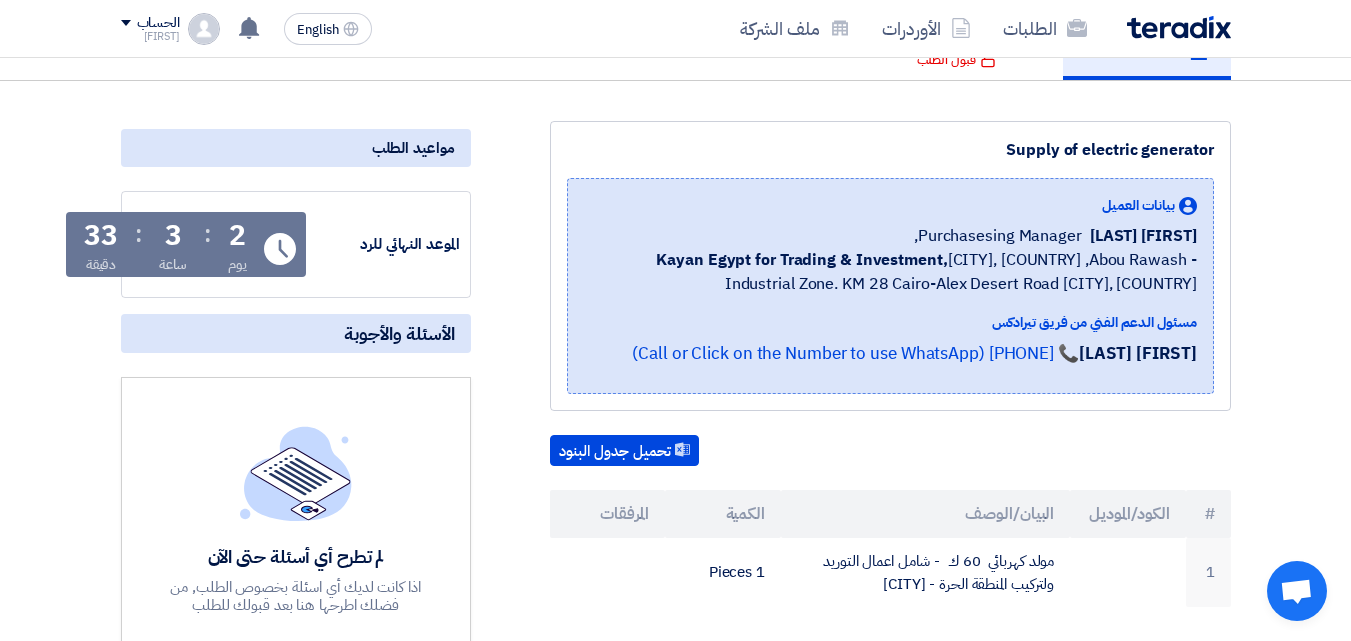 scroll, scrollTop: 0, scrollLeft: 0, axis: both 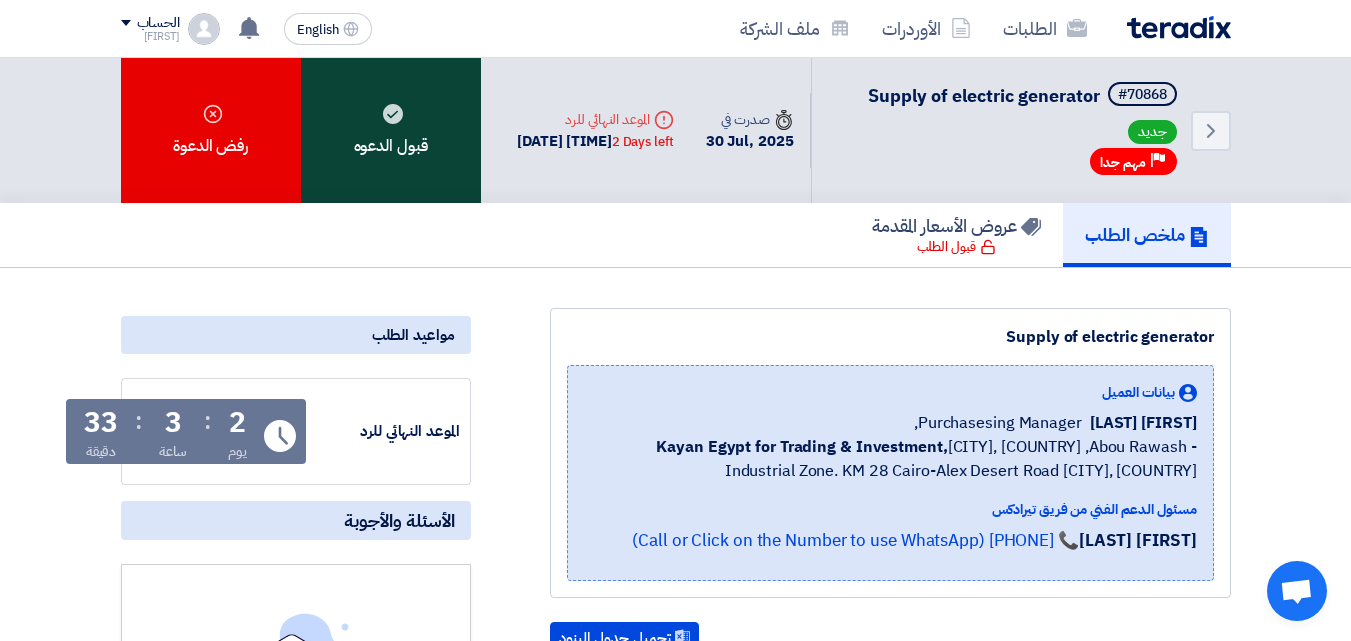 click on "قبول الدعوه" 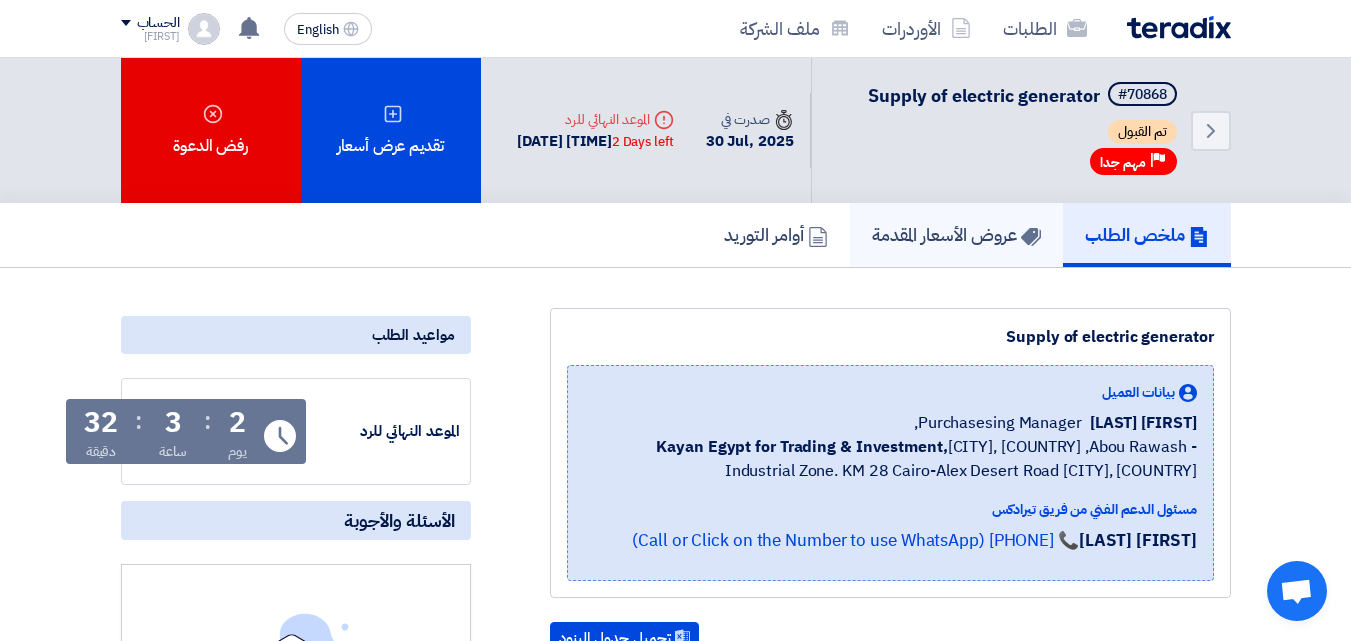 click on "عروض الأسعار المقدمة" 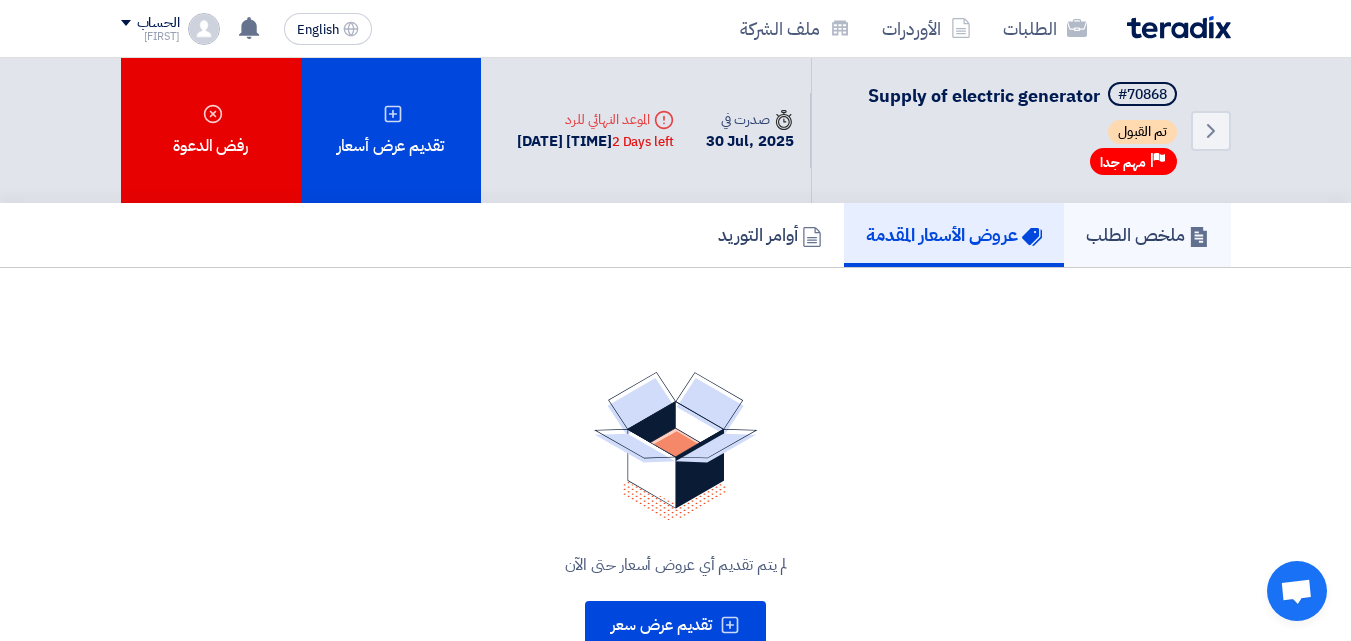 click on "ملخص الطلب" 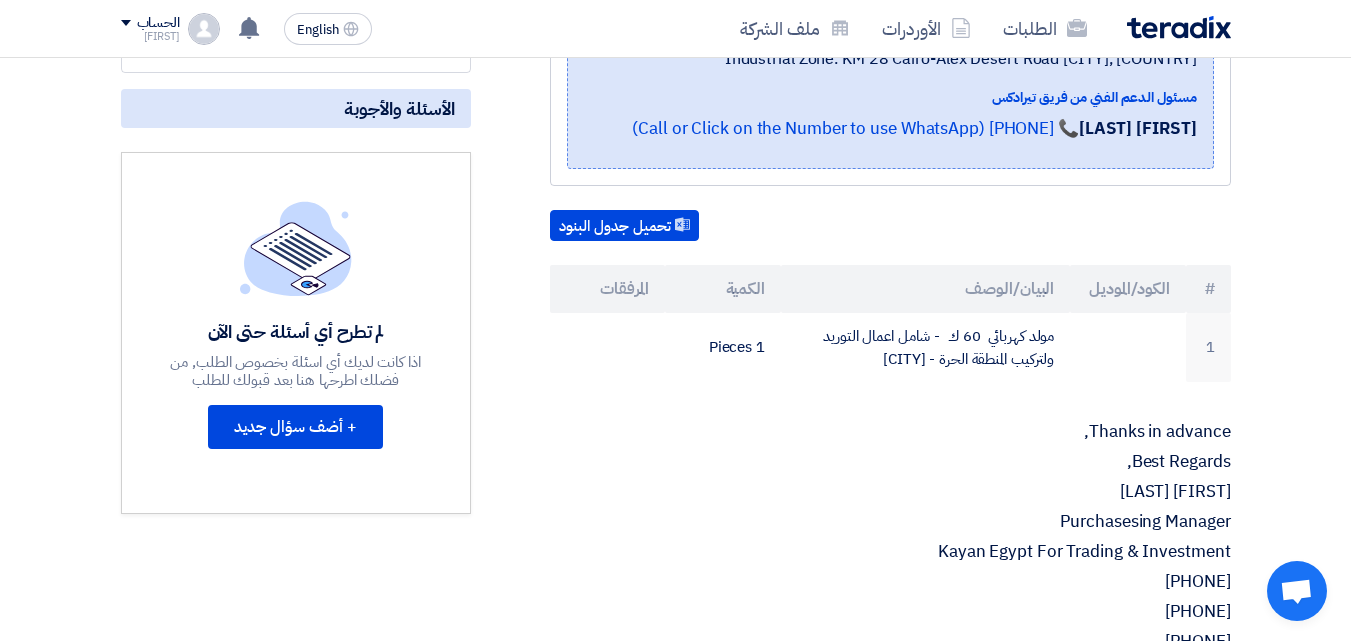 scroll, scrollTop: 400, scrollLeft: 0, axis: vertical 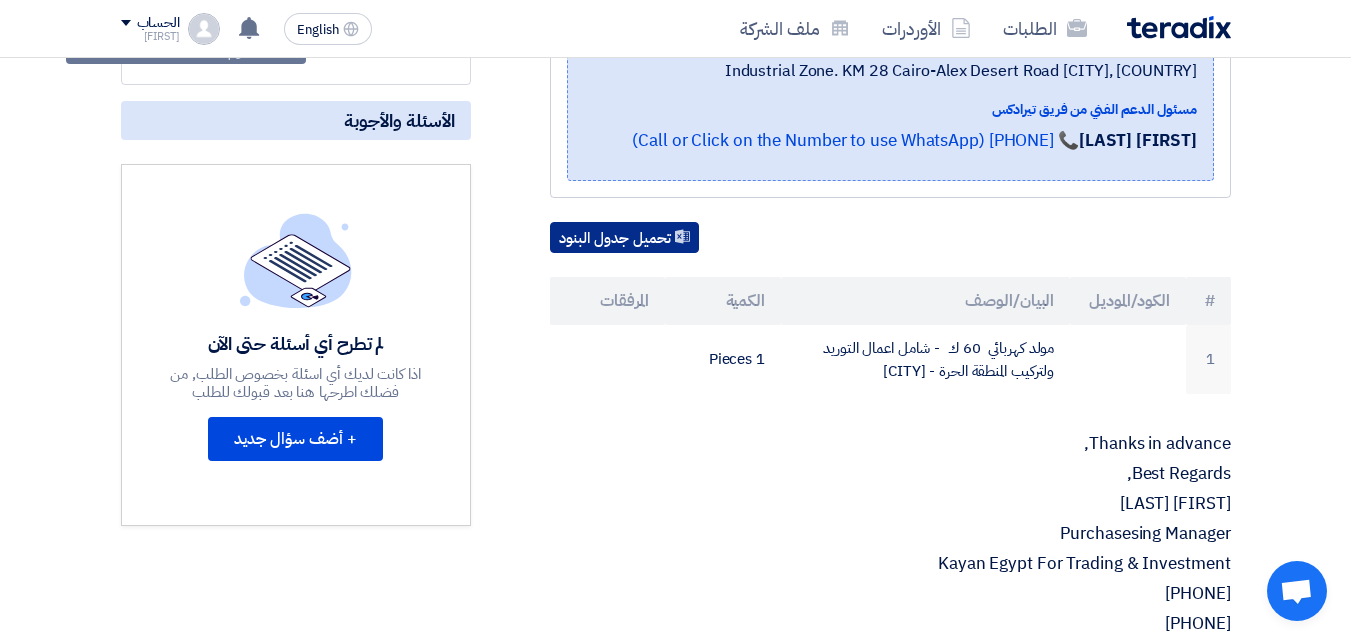 click on "تحميل جدول البنود" 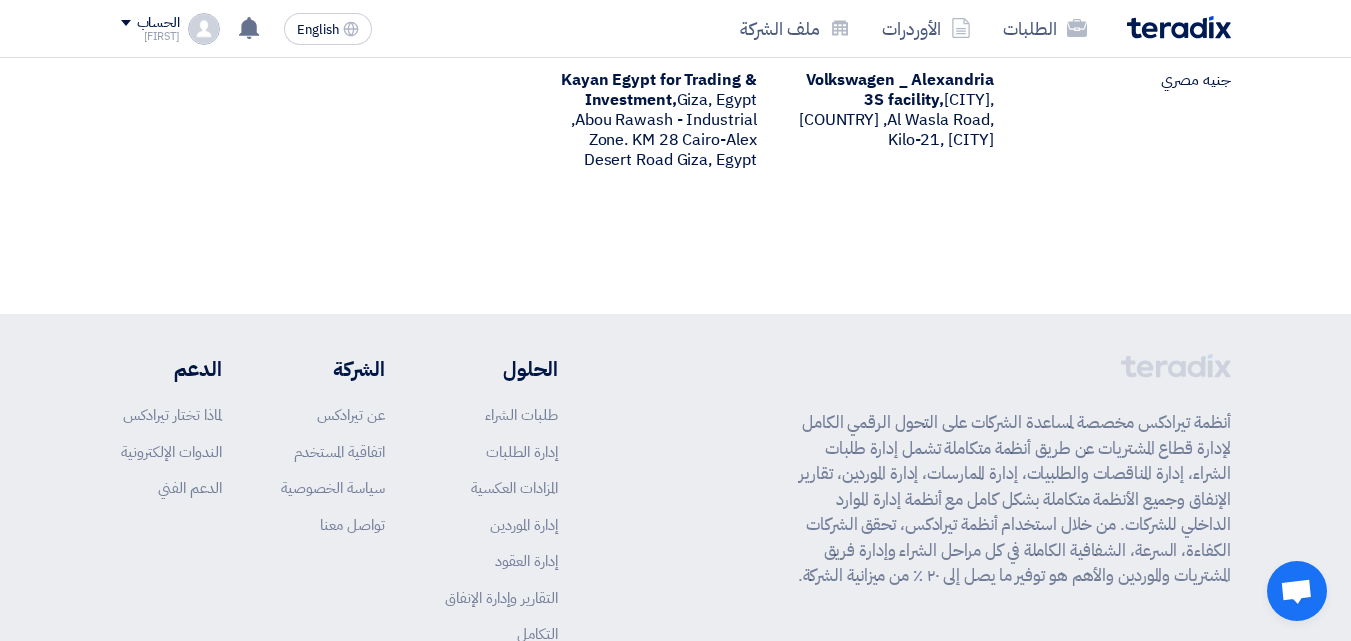 scroll, scrollTop: 1100, scrollLeft: 0, axis: vertical 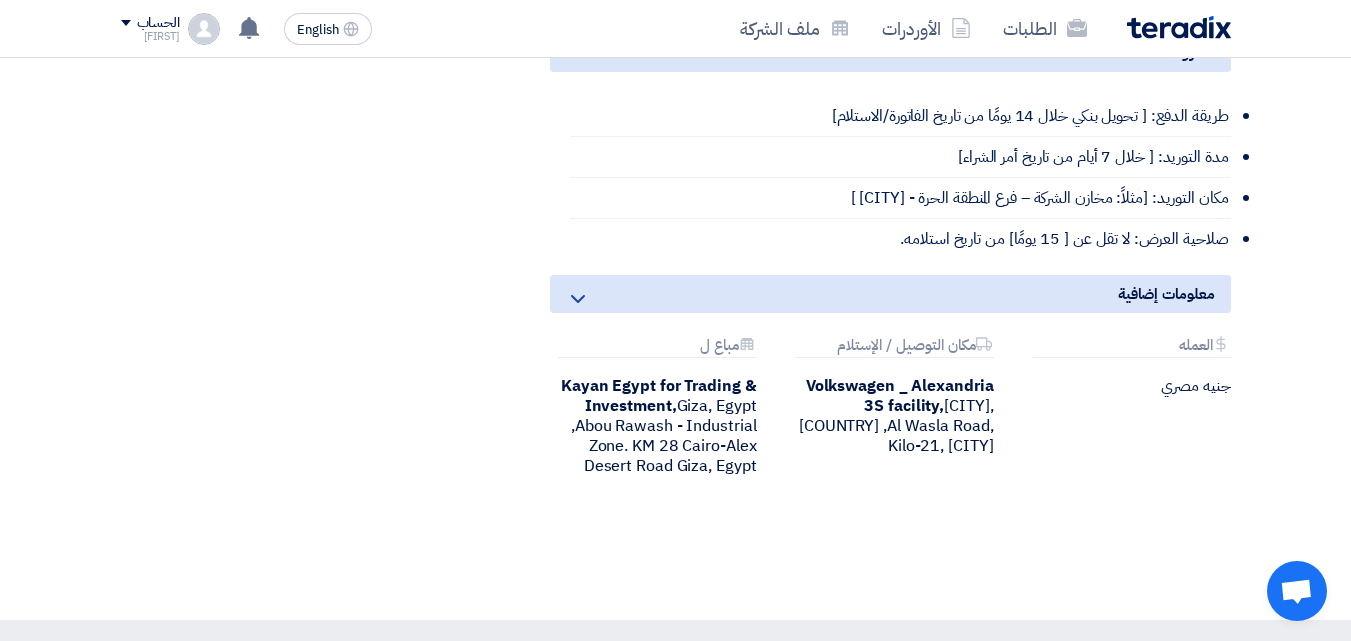 click 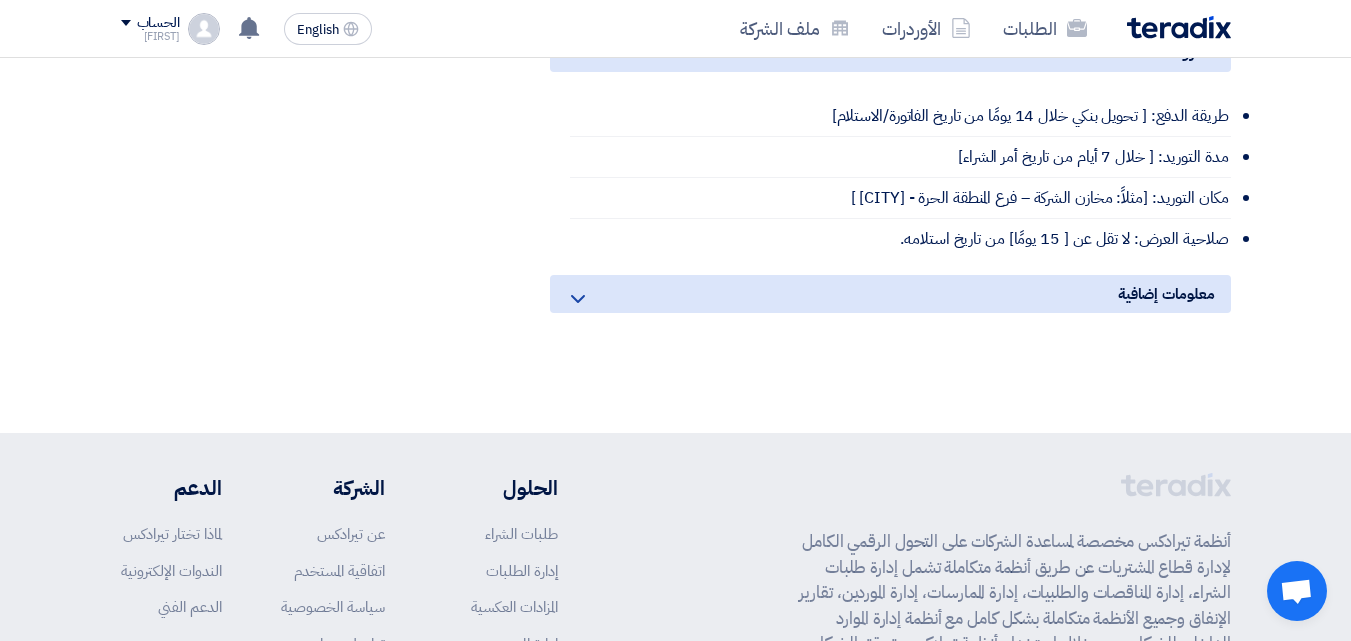 click 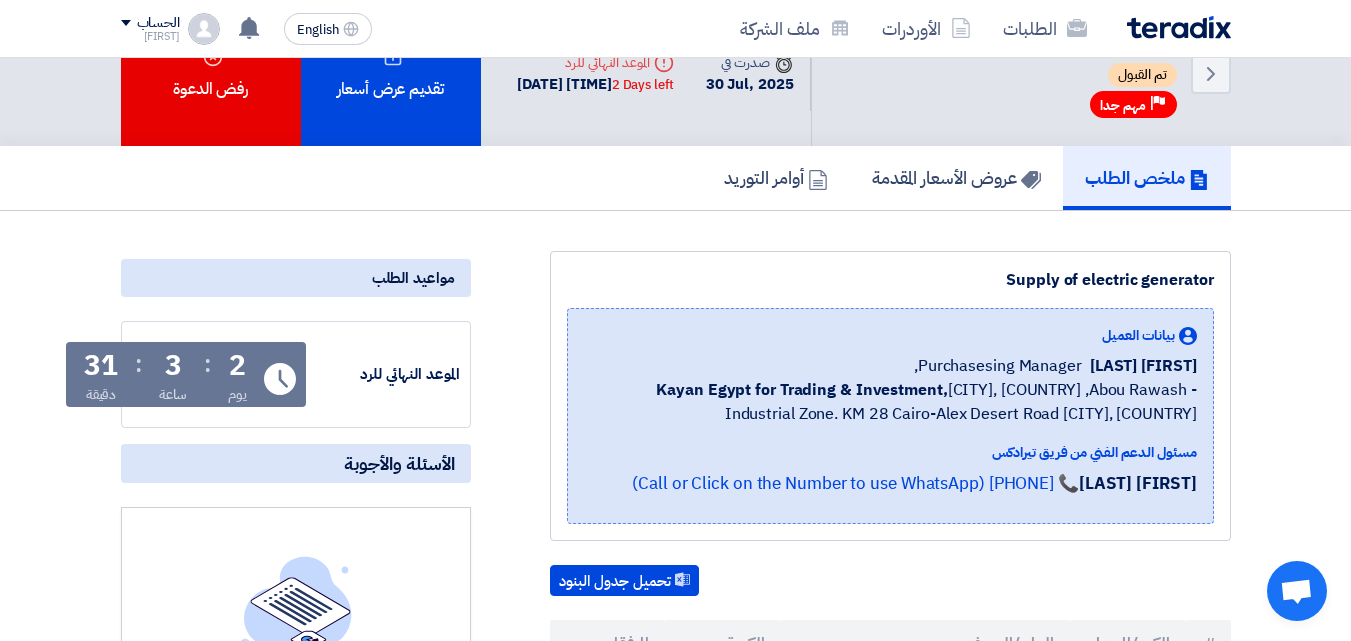 scroll, scrollTop: 0, scrollLeft: 0, axis: both 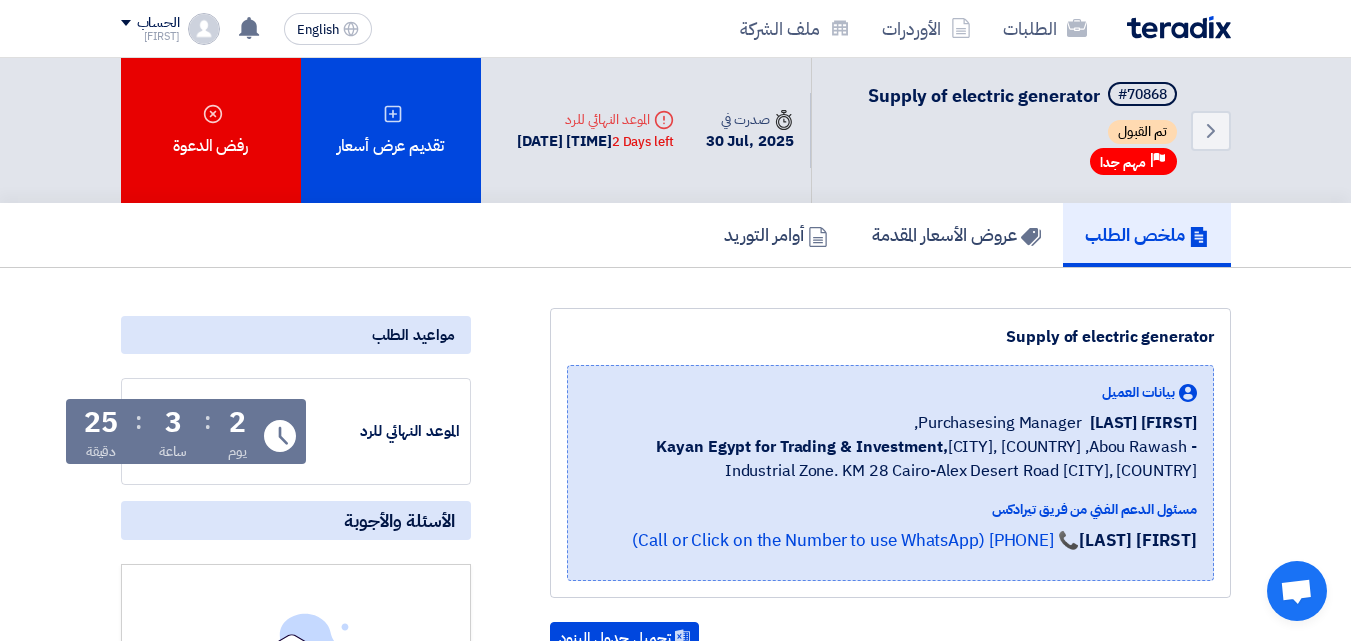 click on "ملخص الطلب
عروض الأسعار المقدمة
أوامر التوريد" 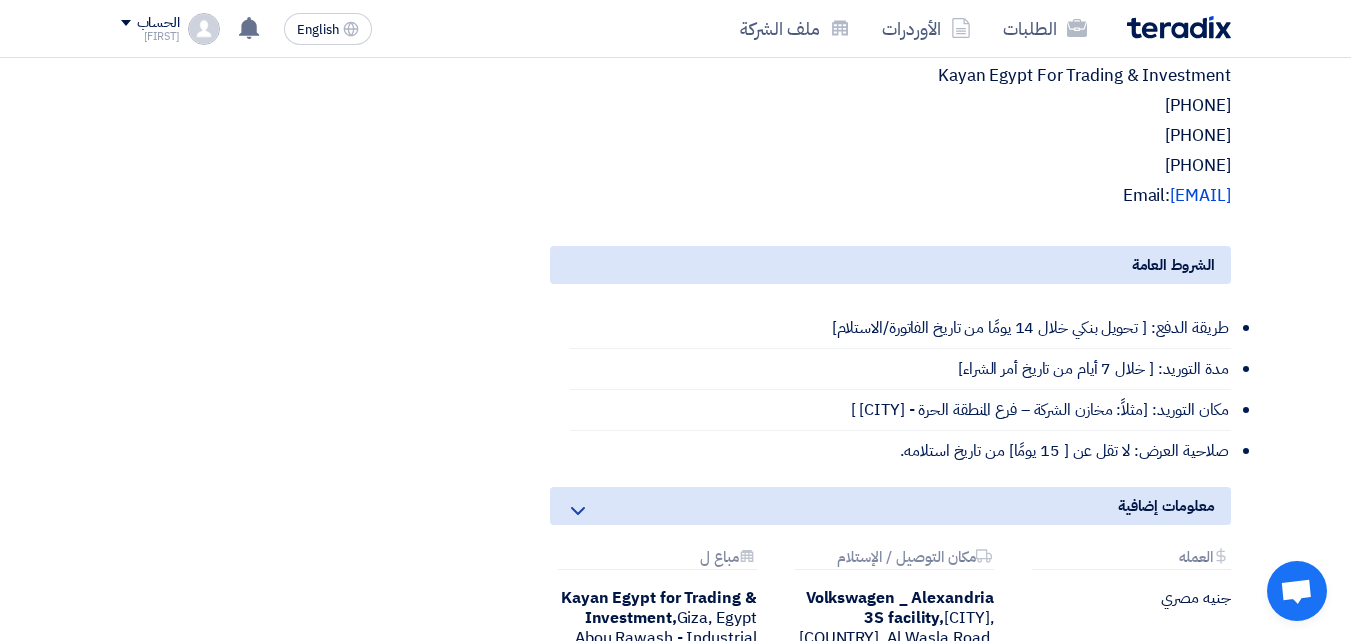 scroll, scrollTop: 900, scrollLeft: 0, axis: vertical 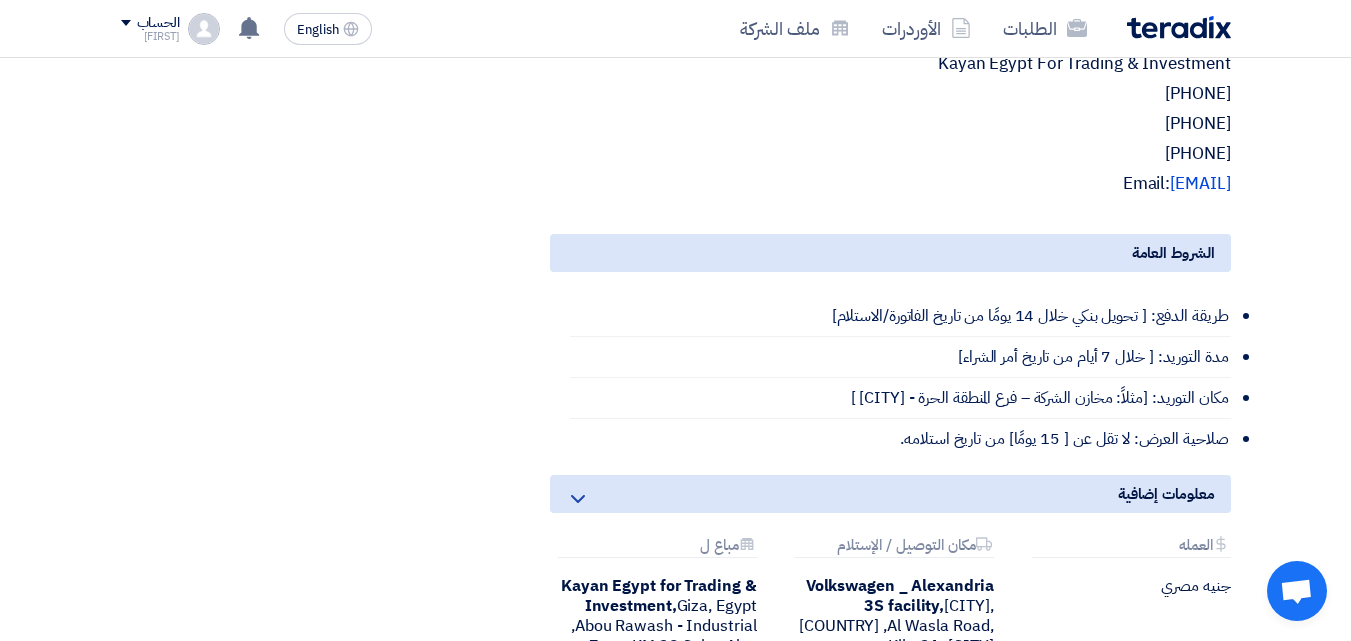 click on "صلاحية العرض: لا تقل عن [ 15 يومًا] من تاريخ استلامه." 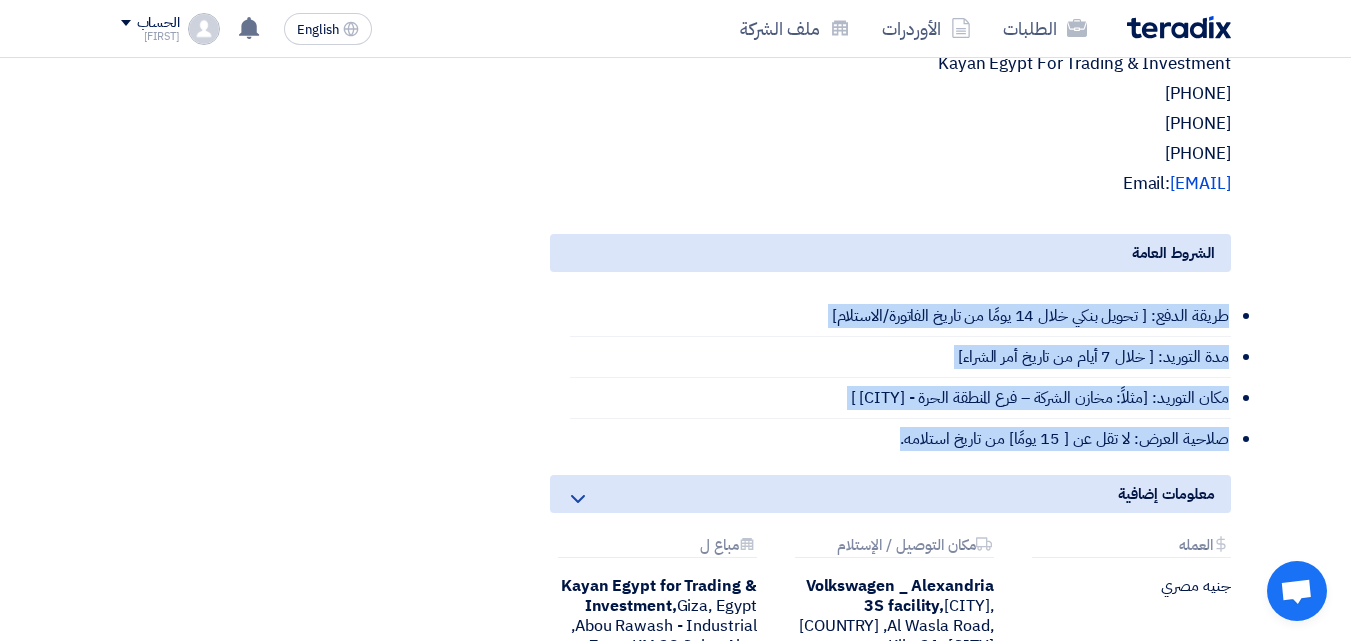 drag, startPoint x: 888, startPoint y: 441, endPoint x: 1231, endPoint y: 313, distance: 366.10516 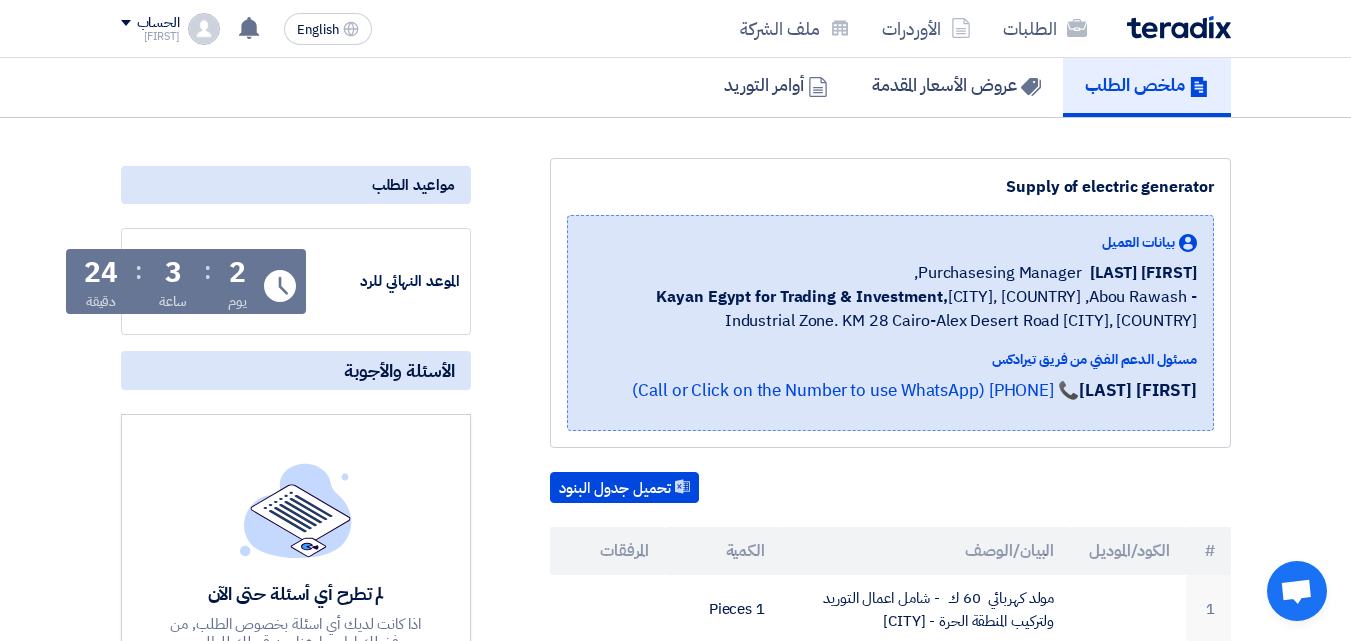 scroll, scrollTop: 0, scrollLeft: 0, axis: both 